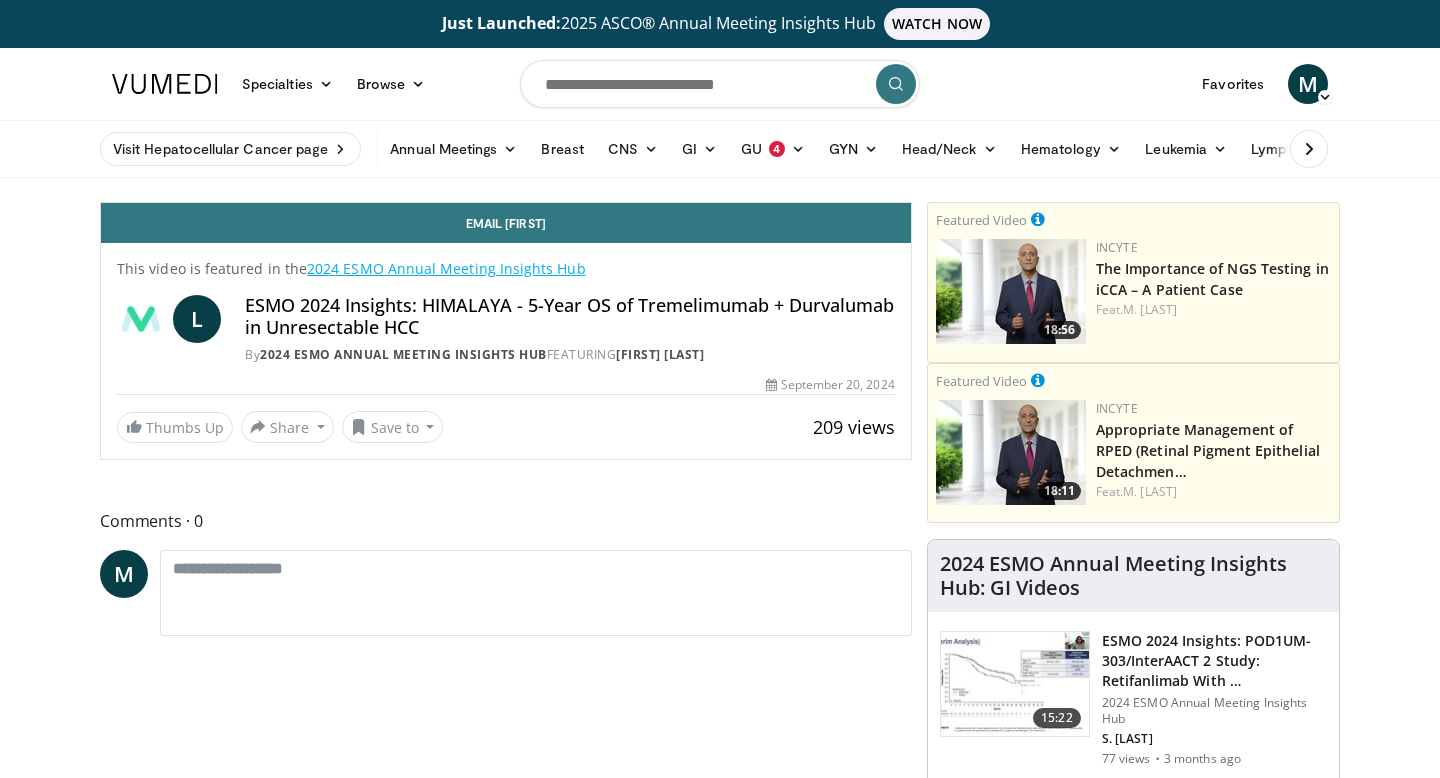 scroll, scrollTop: 0, scrollLeft: 0, axis: both 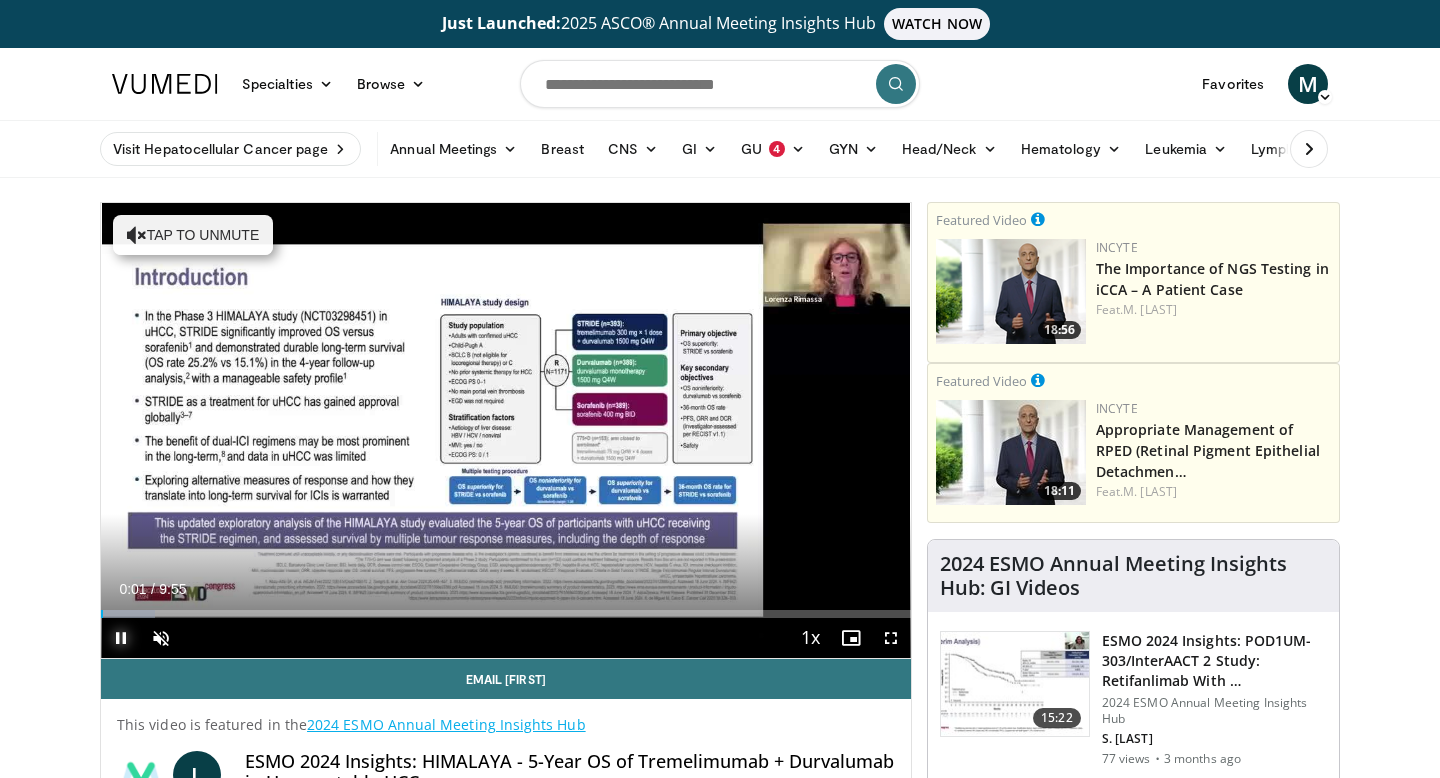 click at bounding box center (121, 638) 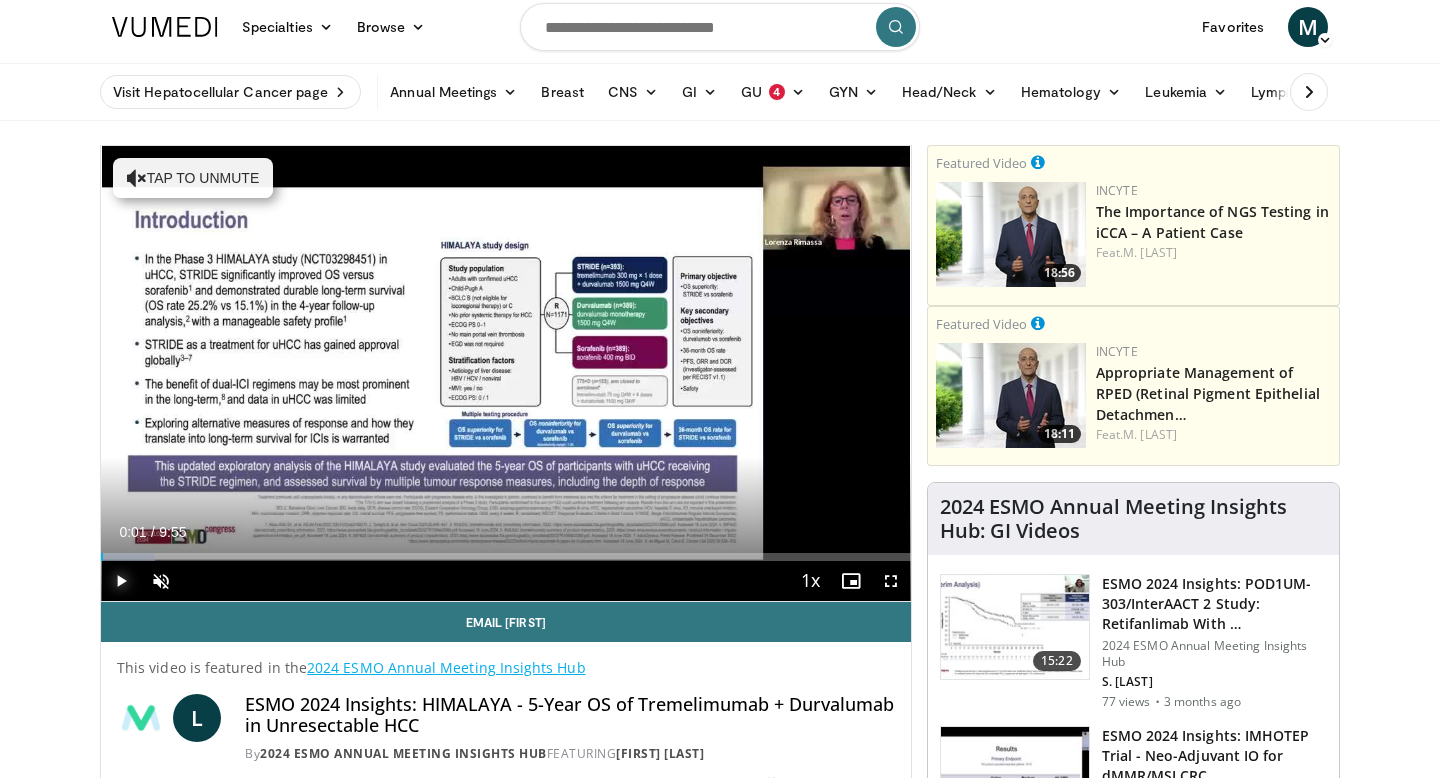 scroll, scrollTop: 131, scrollLeft: 0, axis: vertical 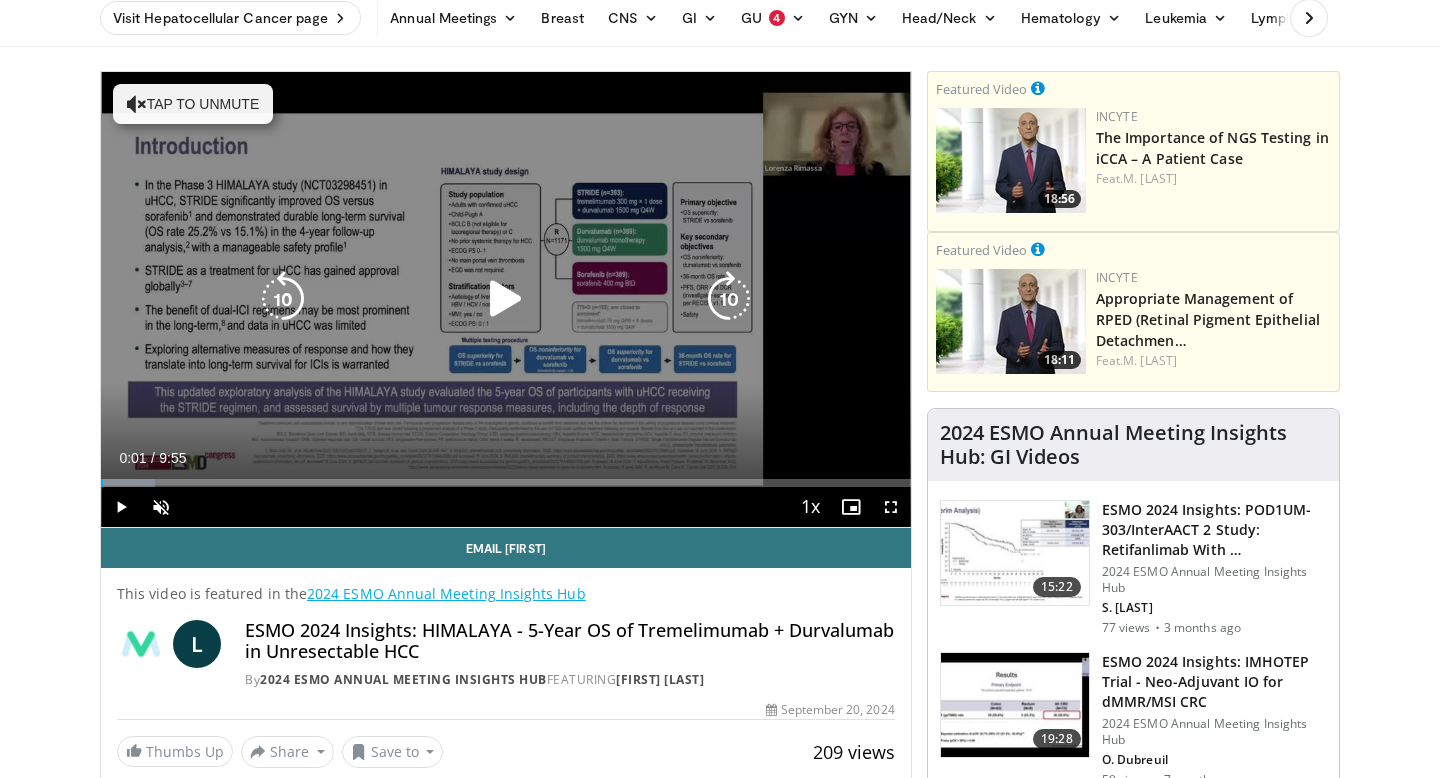 click on "Tap to unmute" at bounding box center [193, 104] 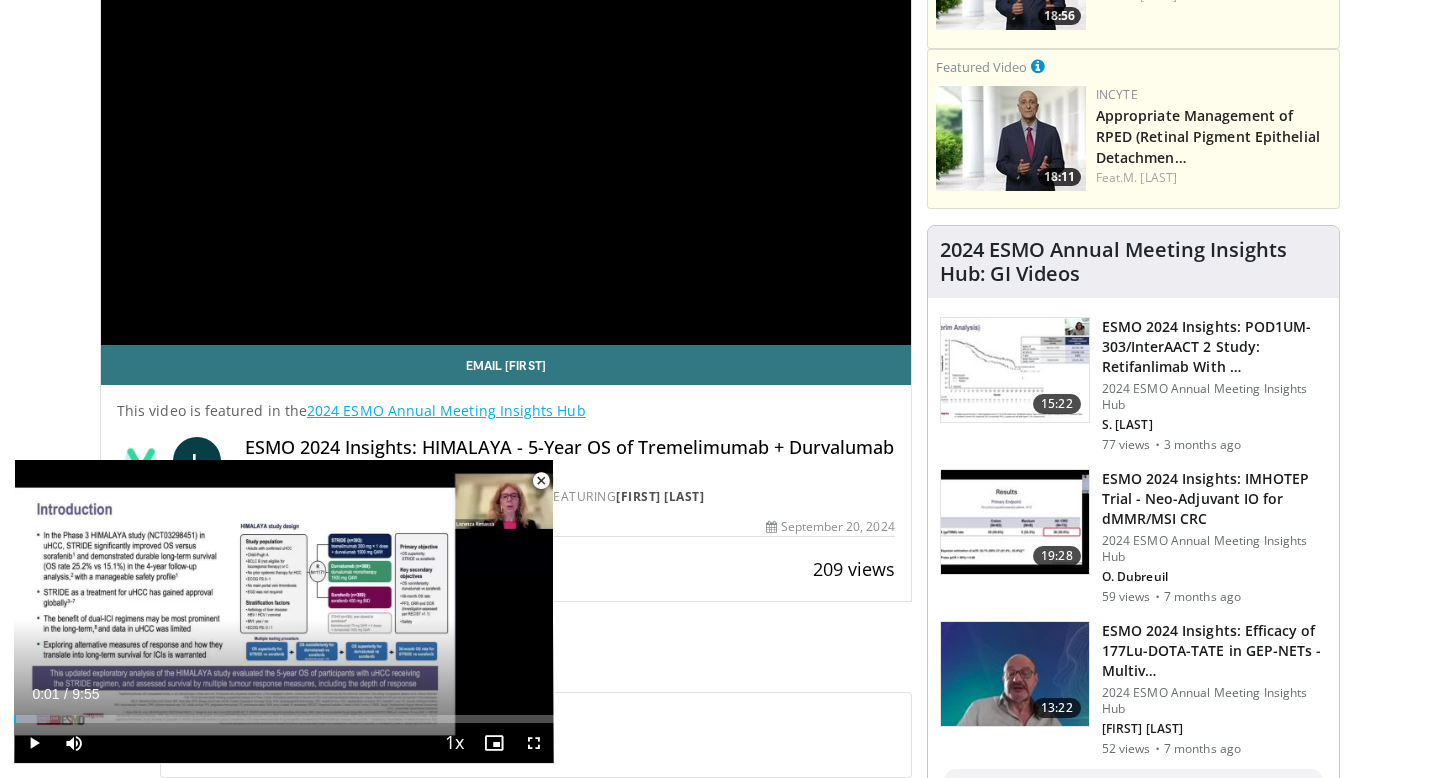 scroll, scrollTop: 322, scrollLeft: 0, axis: vertical 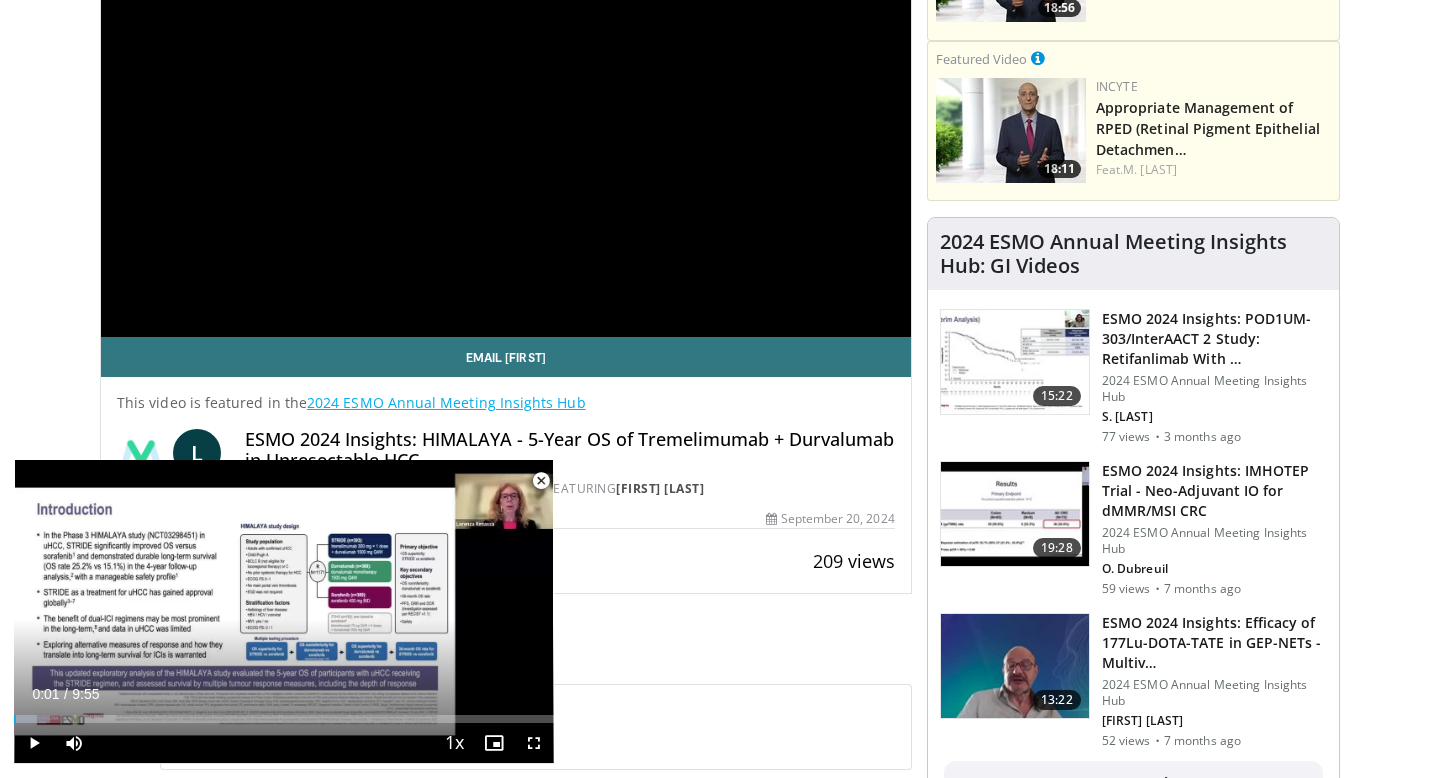 click on "**********" at bounding box center [513, 1875] 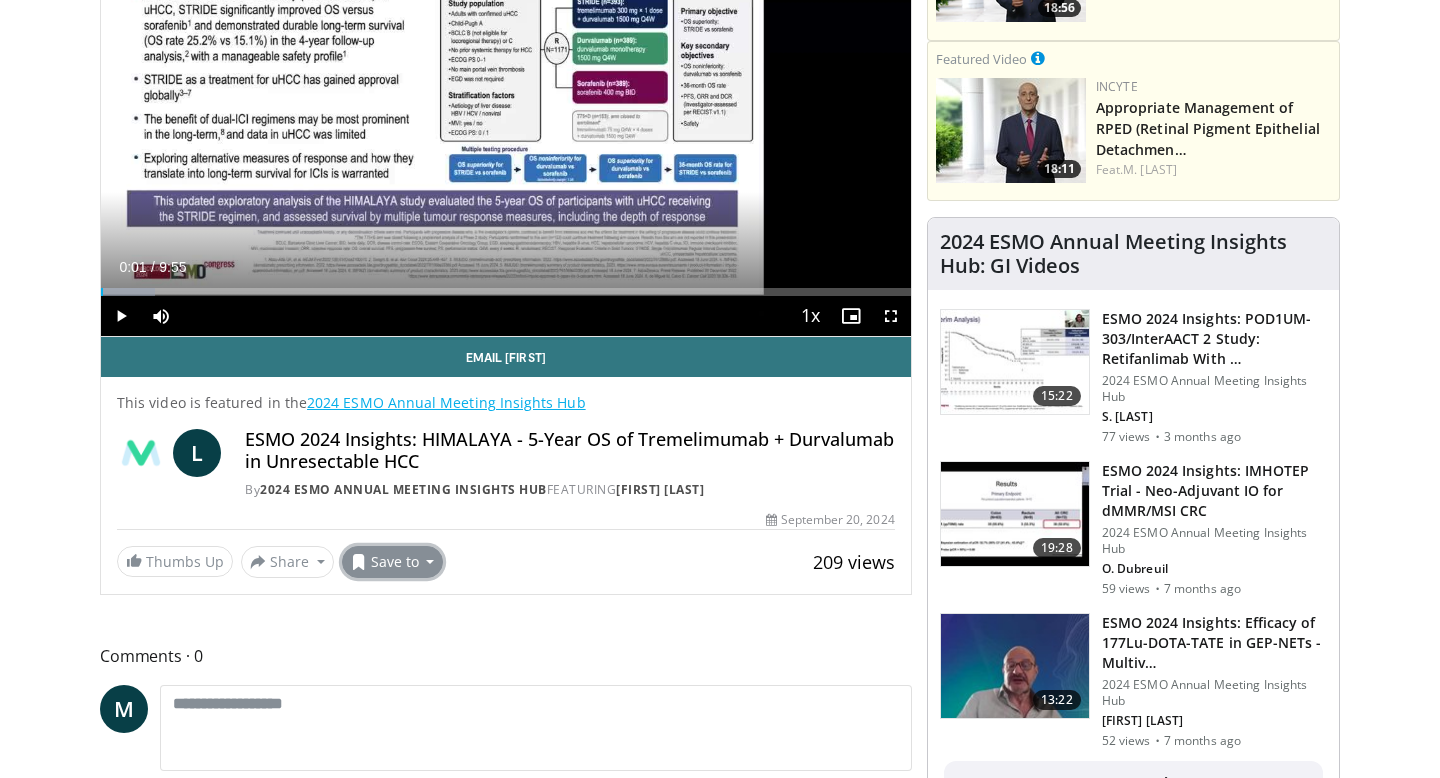click on "Save to" at bounding box center (393, 562) 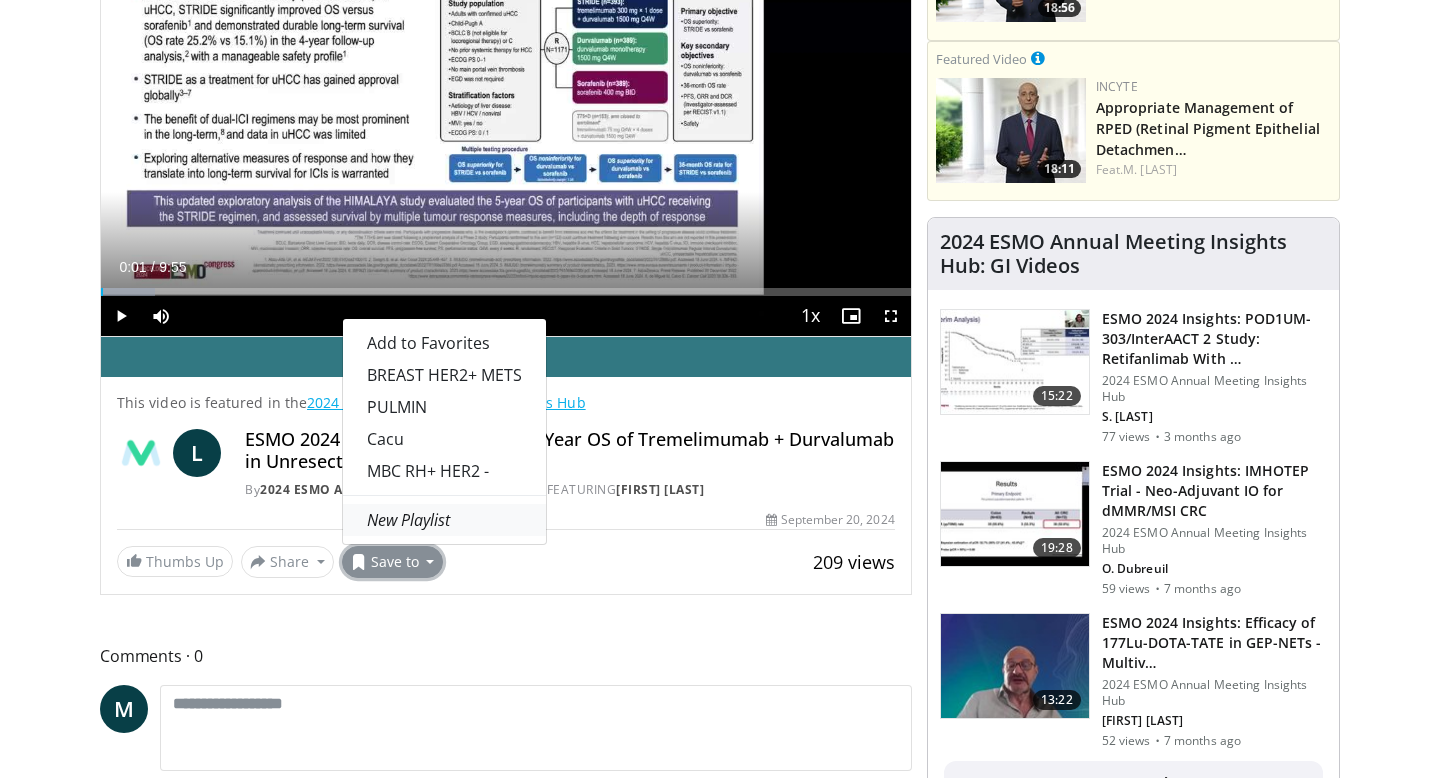 click on "New Playlist" at bounding box center [408, 520] 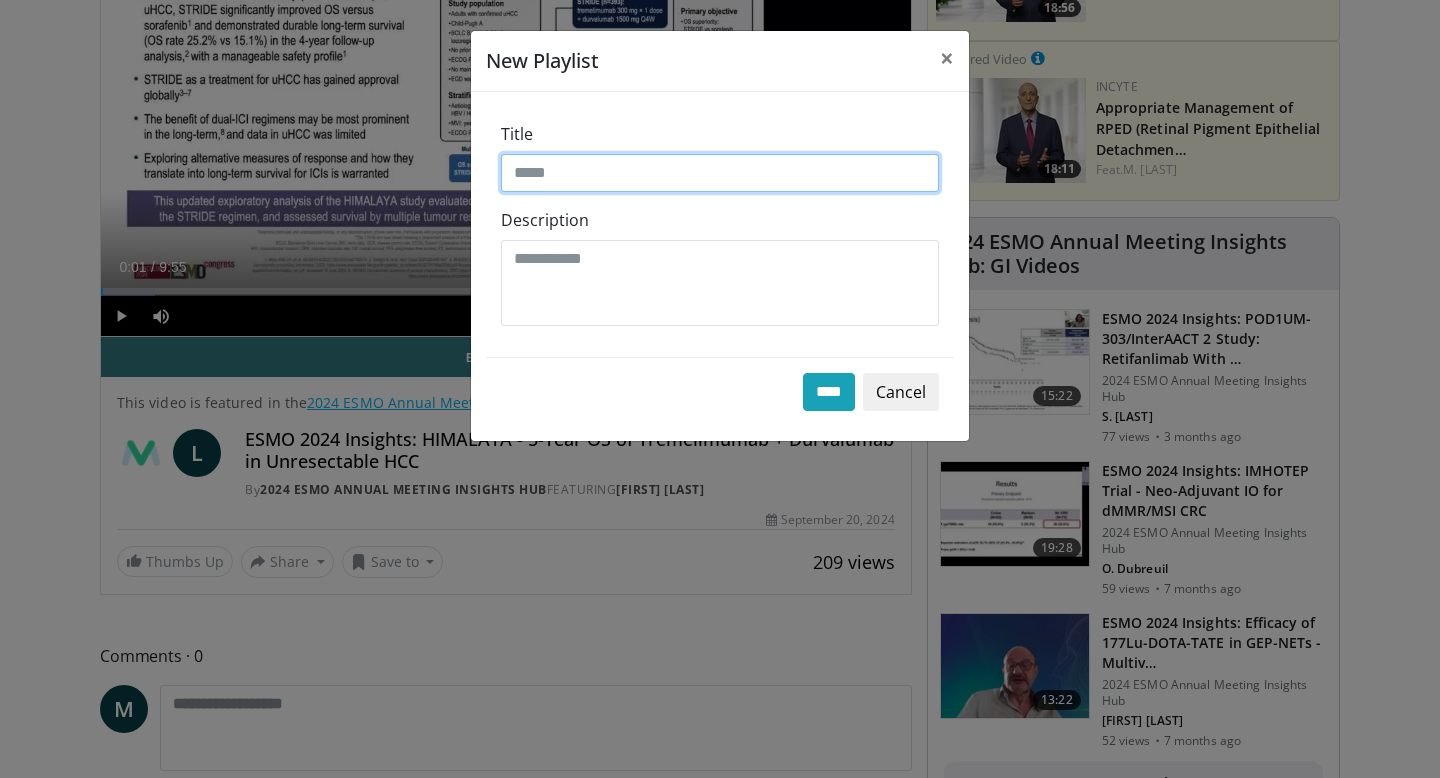 click on "Title" at bounding box center (720, 173) 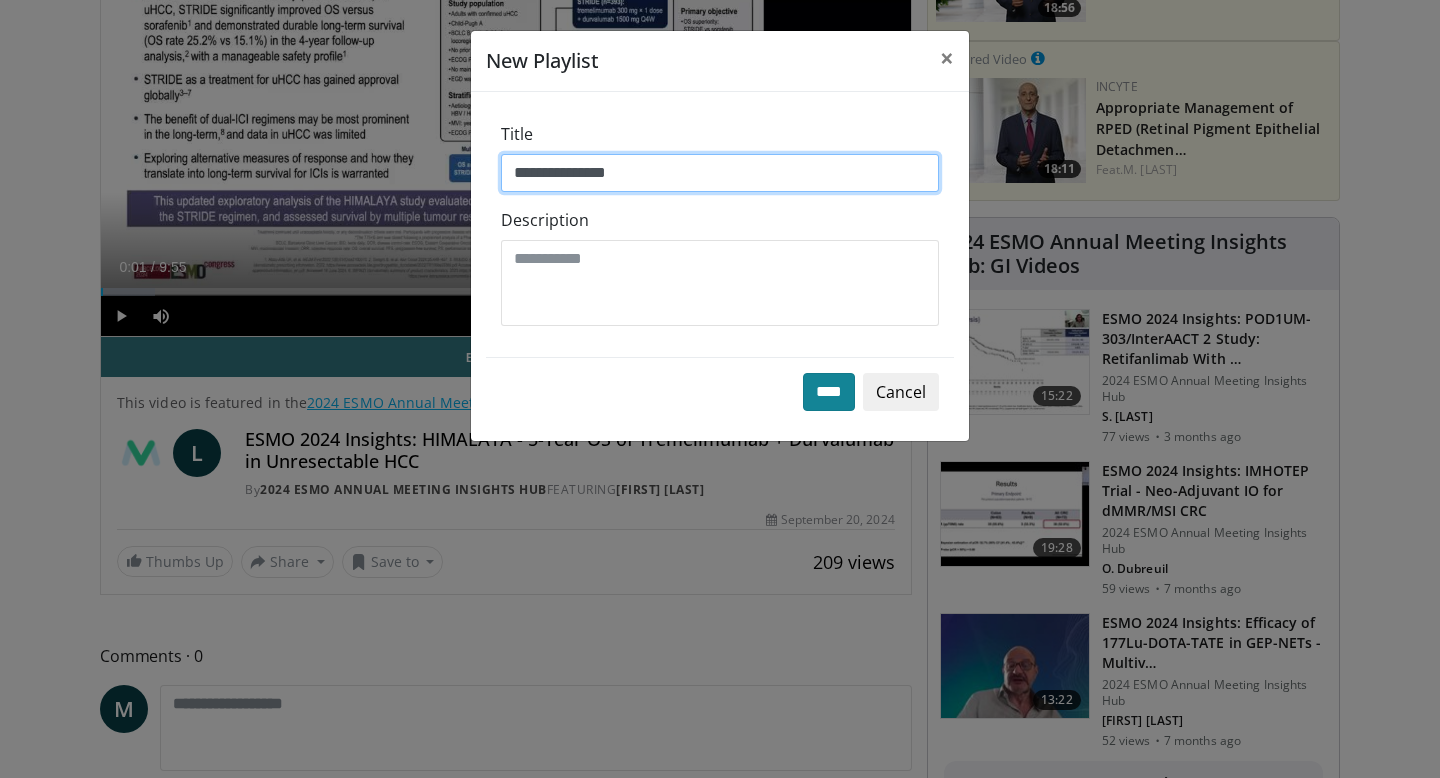type on "**********" 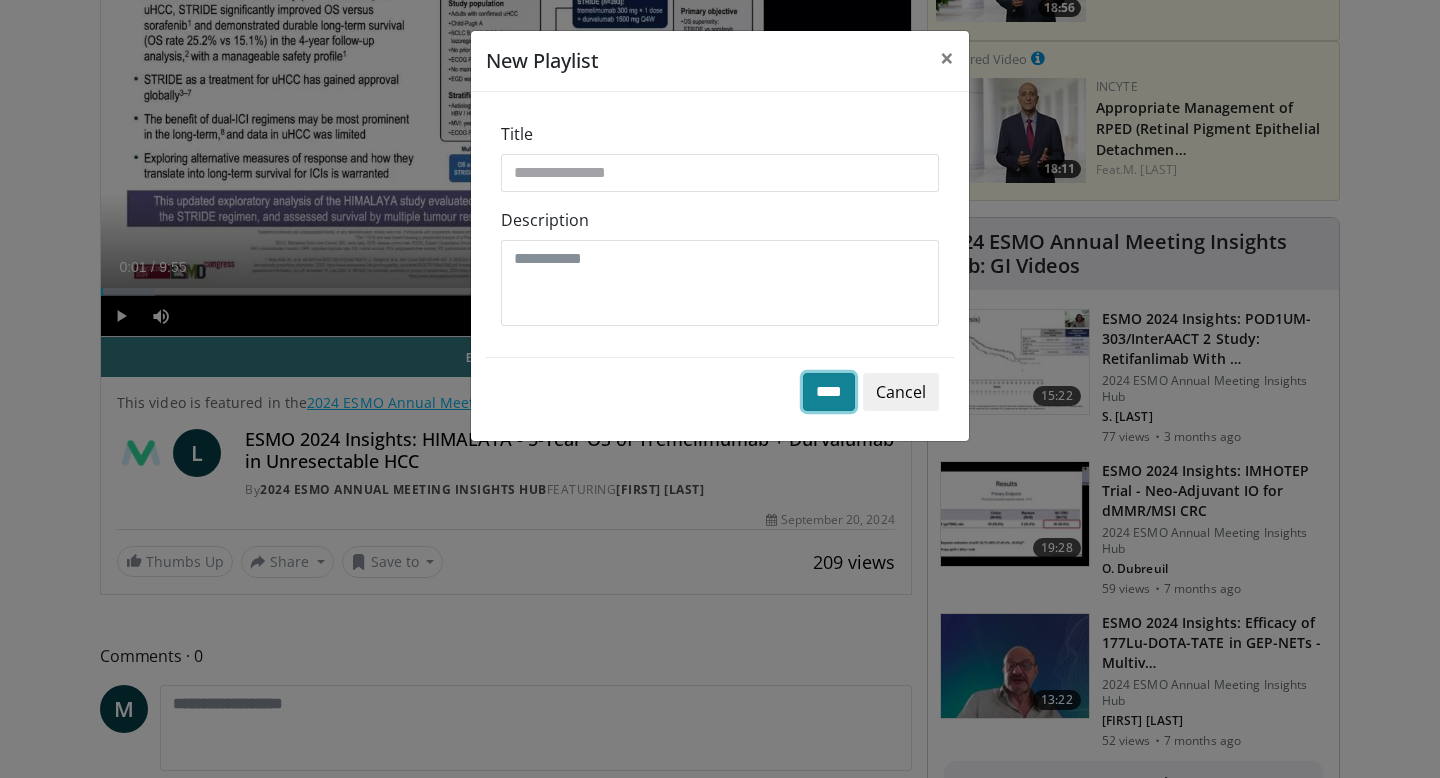 click on "****" at bounding box center (829, 392) 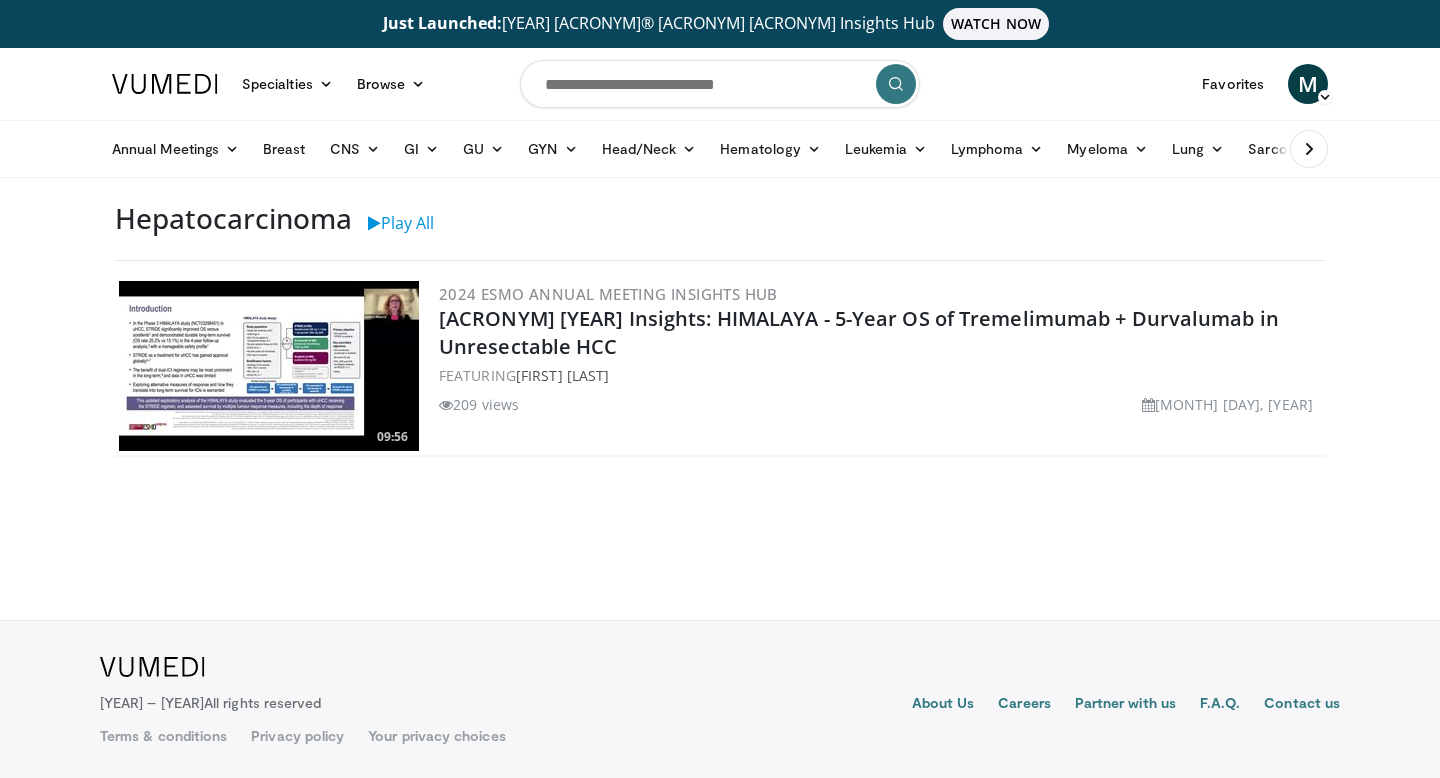 scroll, scrollTop: 0, scrollLeft: 0, axis: both 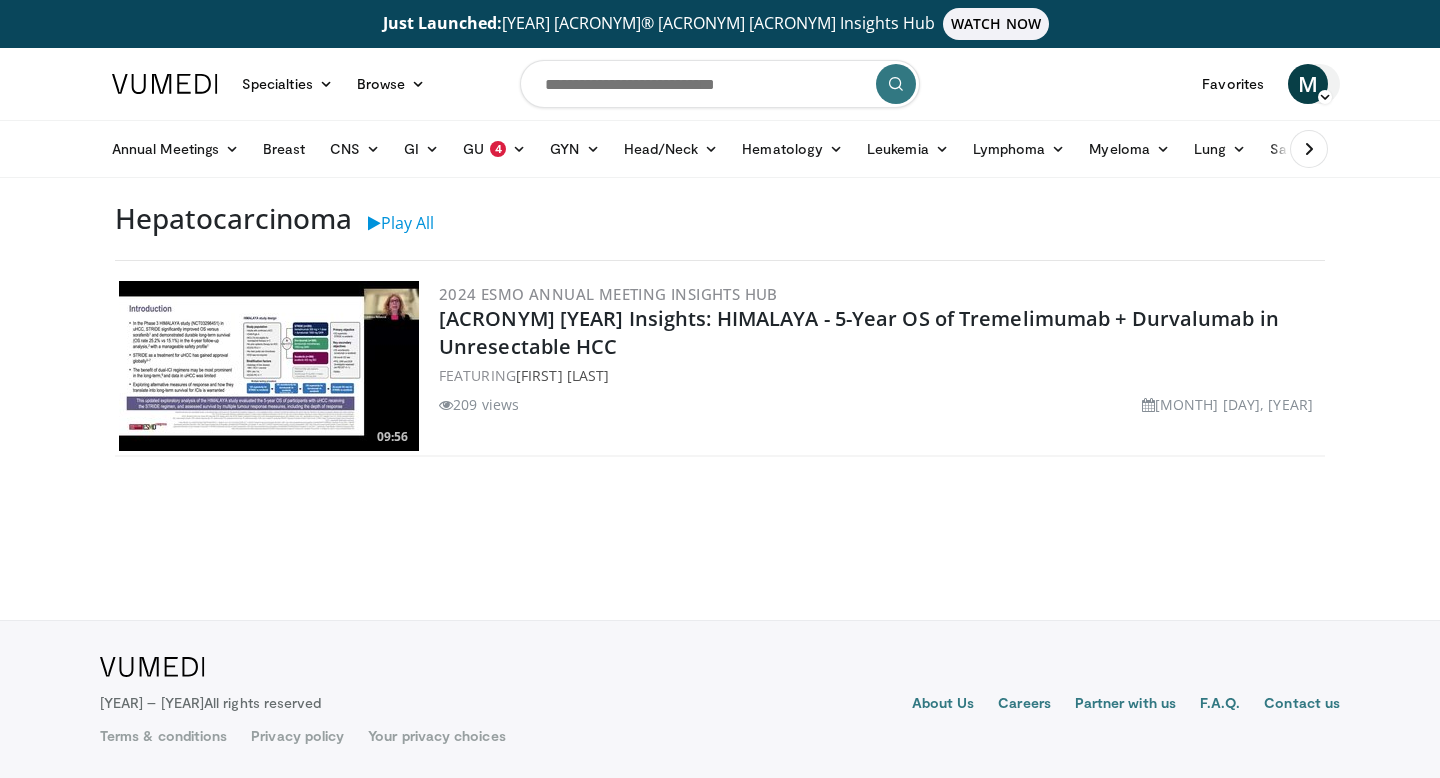 click on "M" at bounding box center (1308, 84) 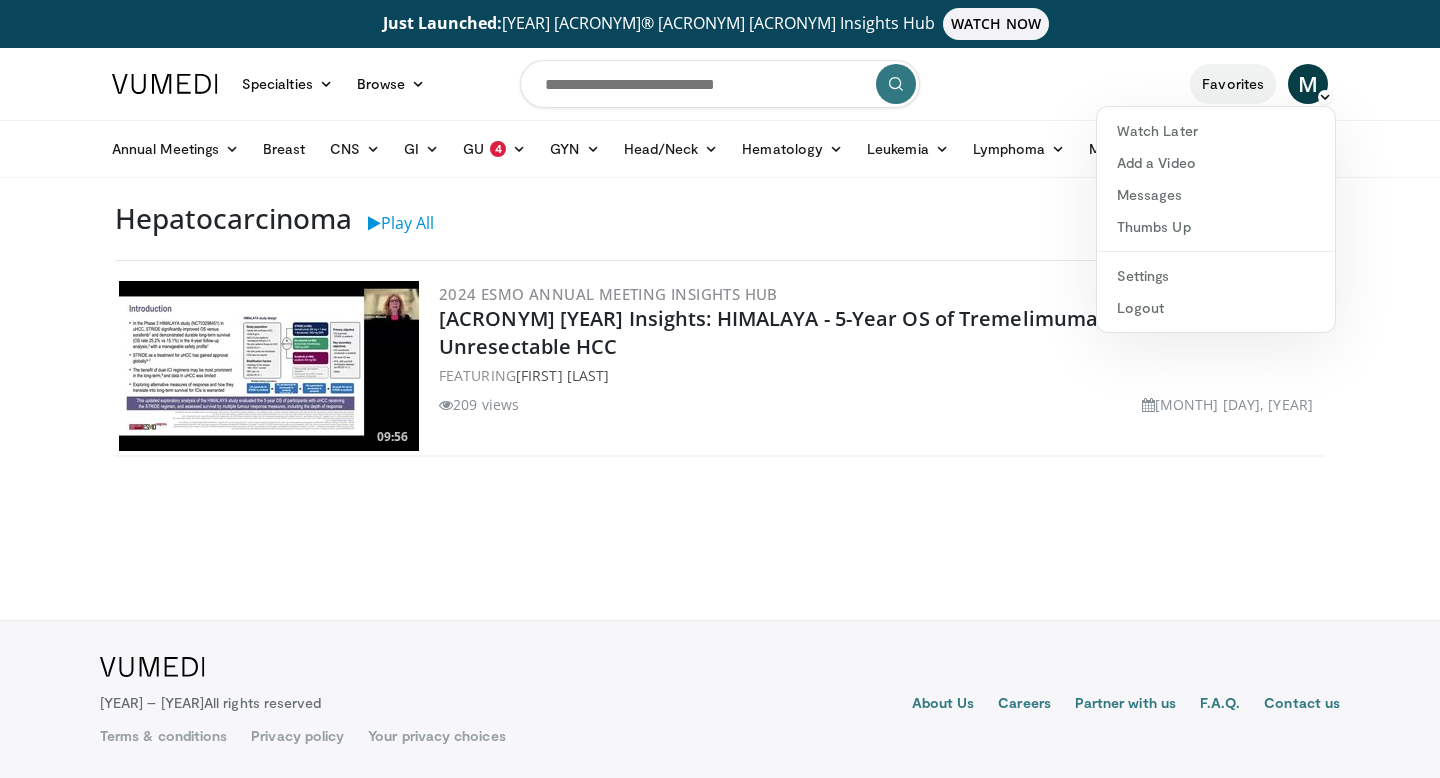 click on "Favorites" at bounding box center (1233, 84) 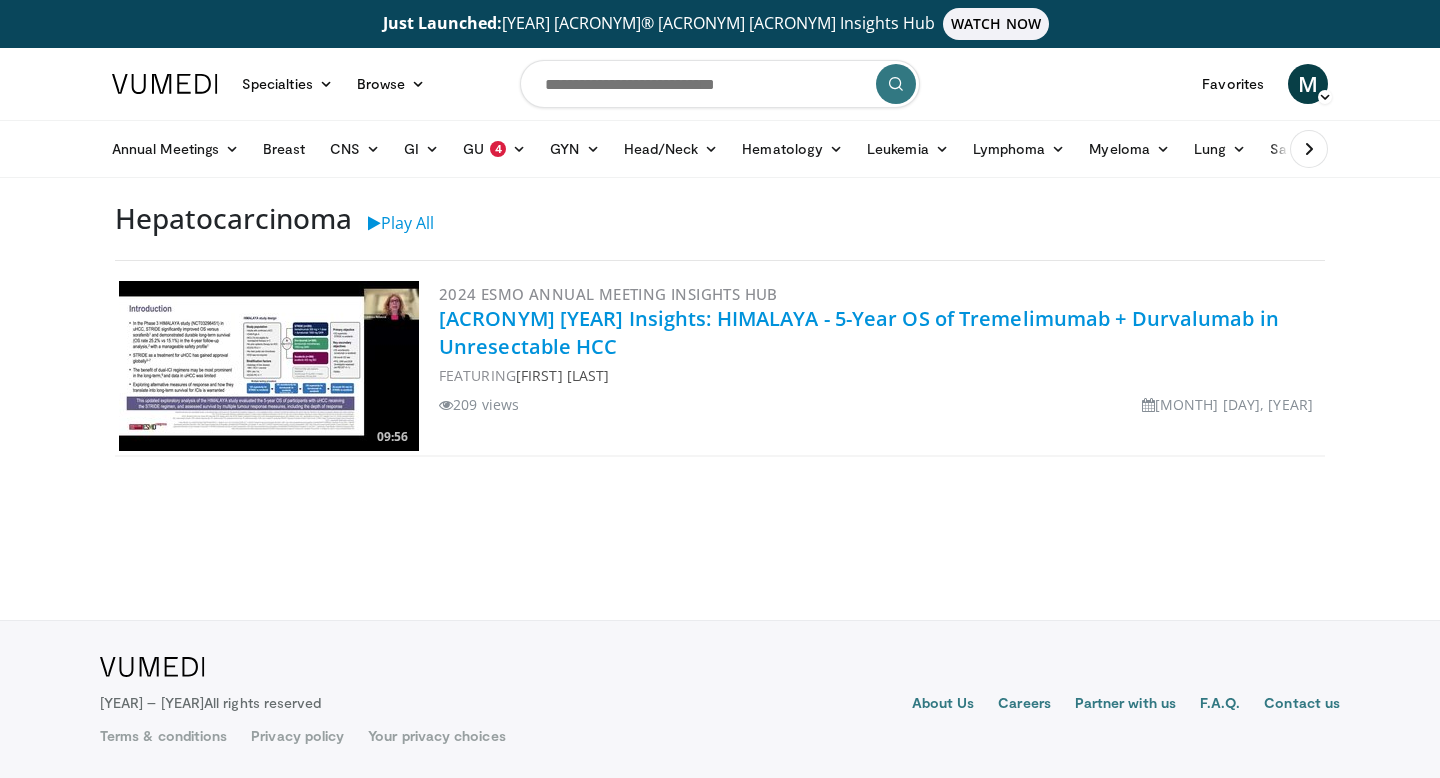click on "ESMO 2024 Insights: HIMALAYA - 5-Year OS of Tremelimumab + Durvalumab in Unresectable HCC" at bounding box center [859, 332] 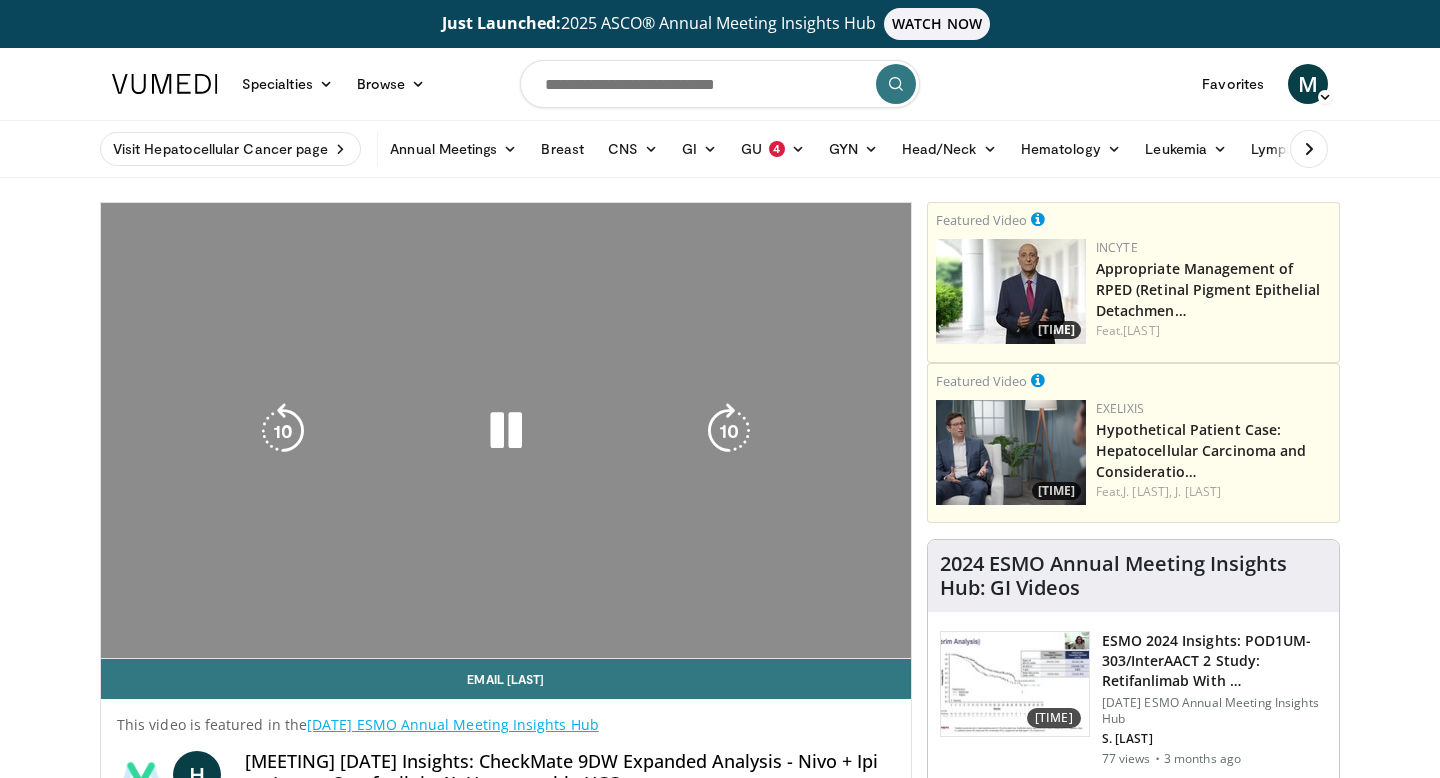 scroll, scrollTop: 0, scrollLeft: 0, axis: both 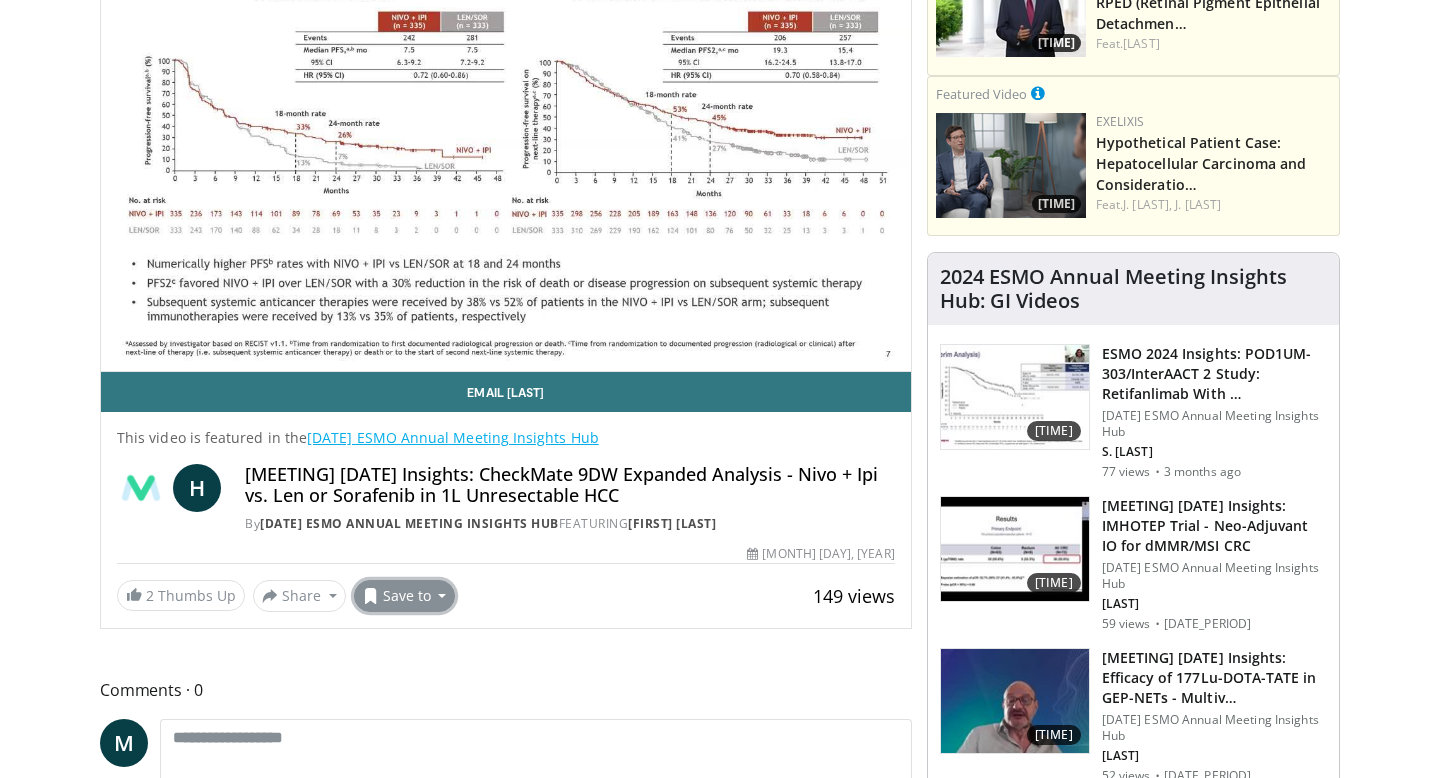 click on "Save to" at bounding box center [405, 596] 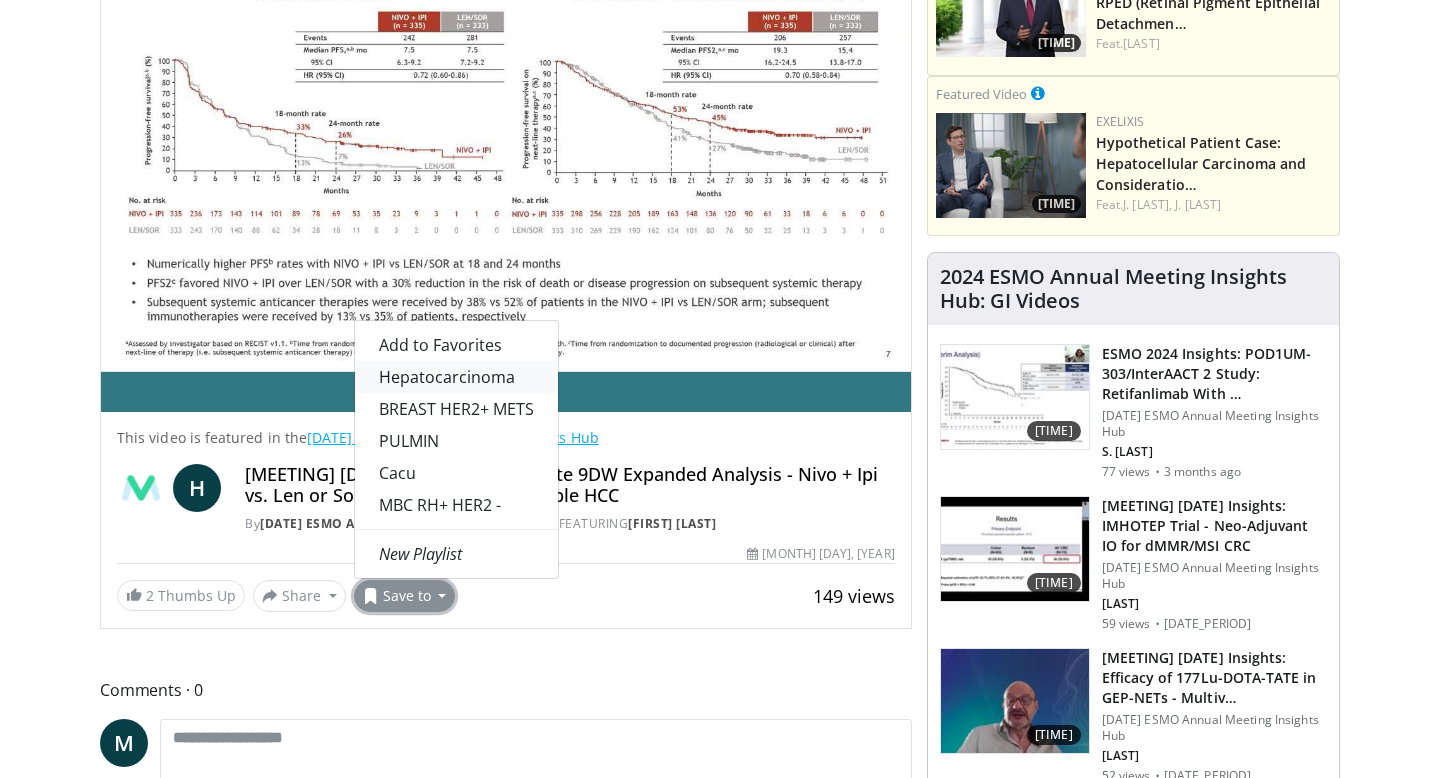 click on "Hepatocarcinoma" at bounding box center (456, 377) 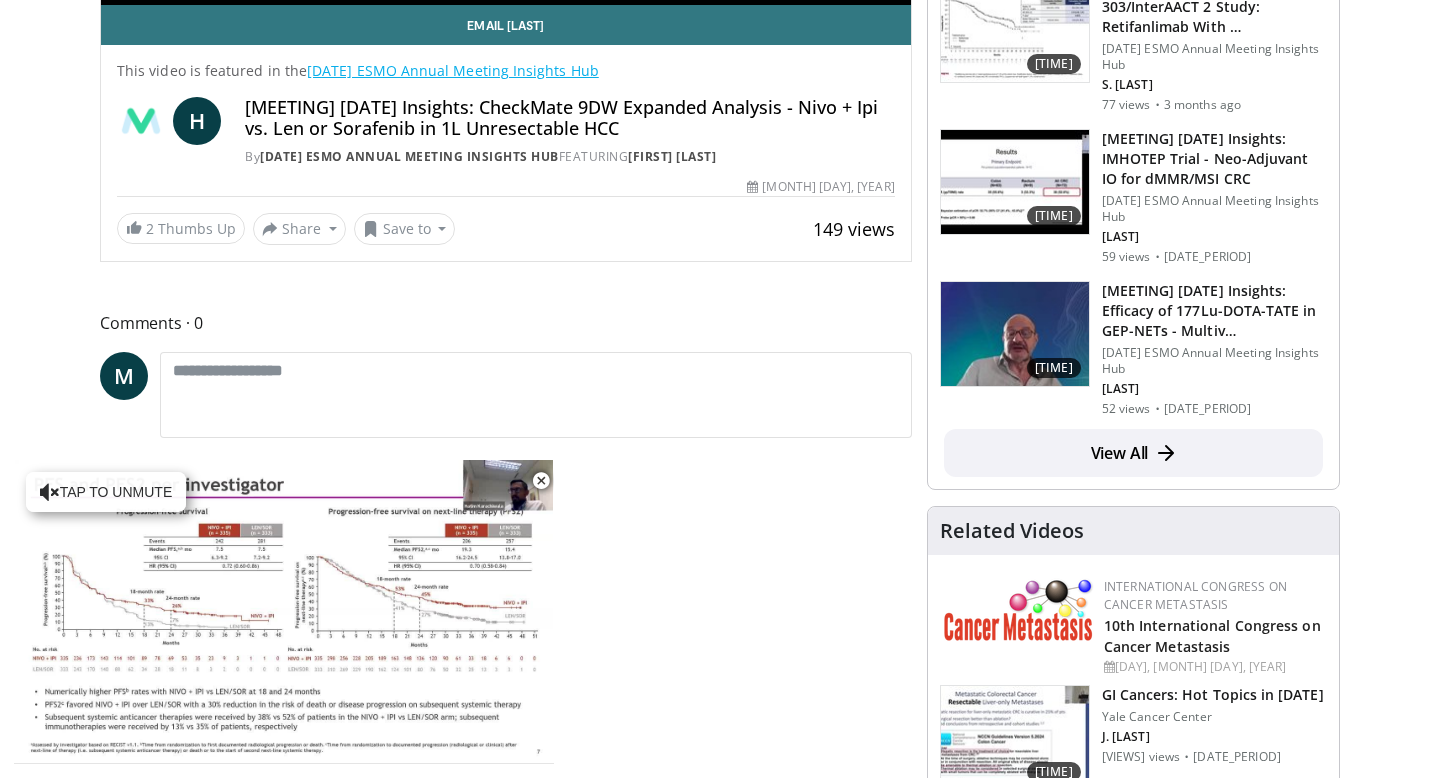 scroll, scrollTop: 658, scrollLeft: 0, axis: vertical 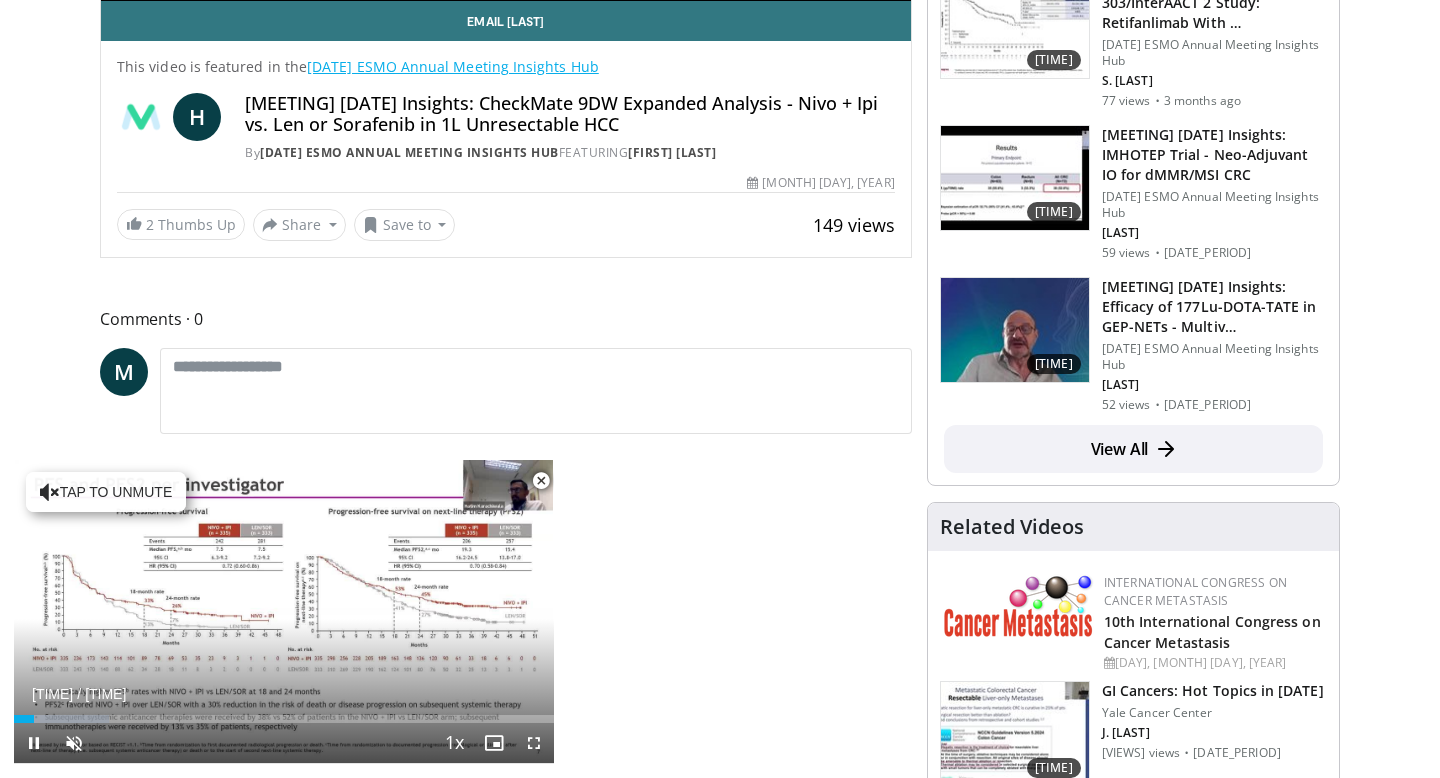 click at bounding box center (541, 481) 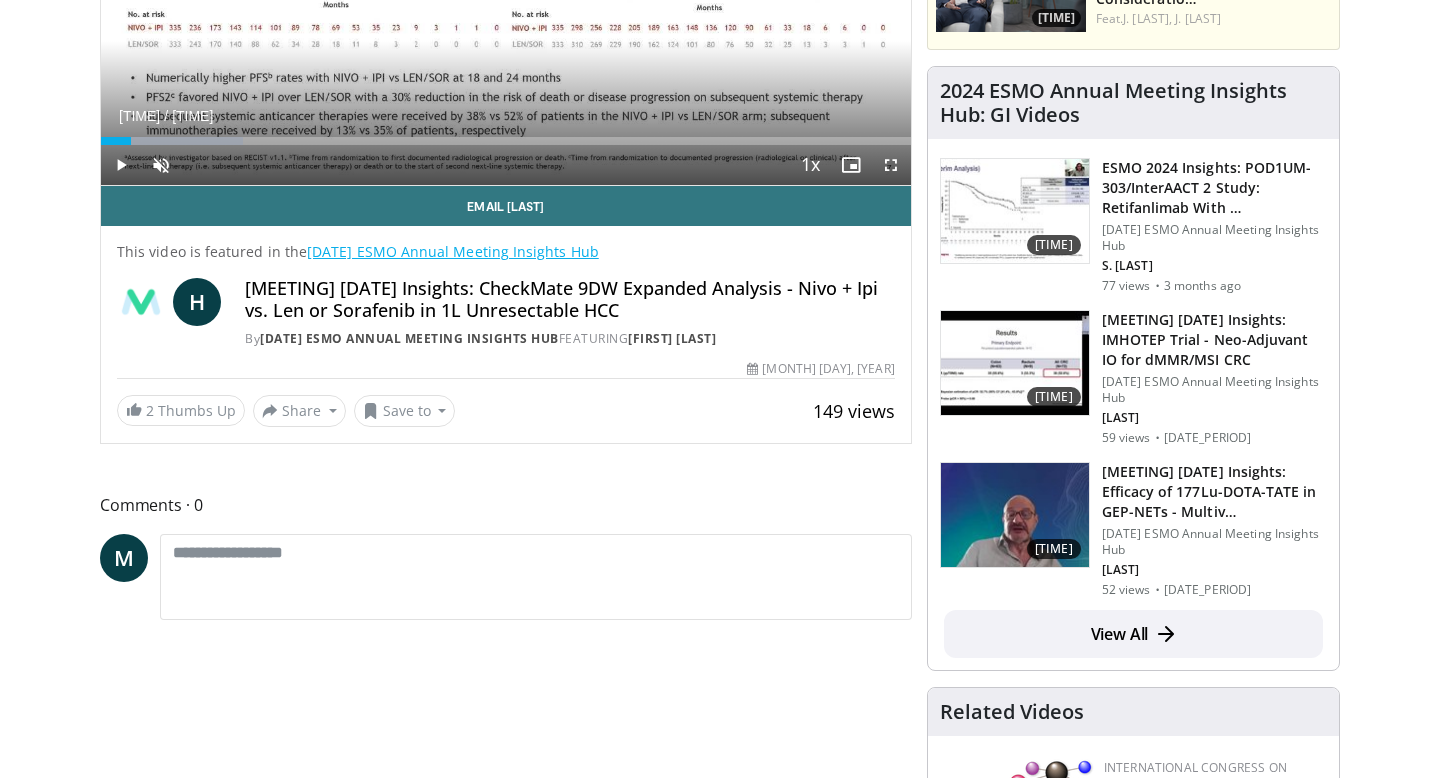 scroll, scrollTop: 451, scrollLeft: 0, axis: vertical 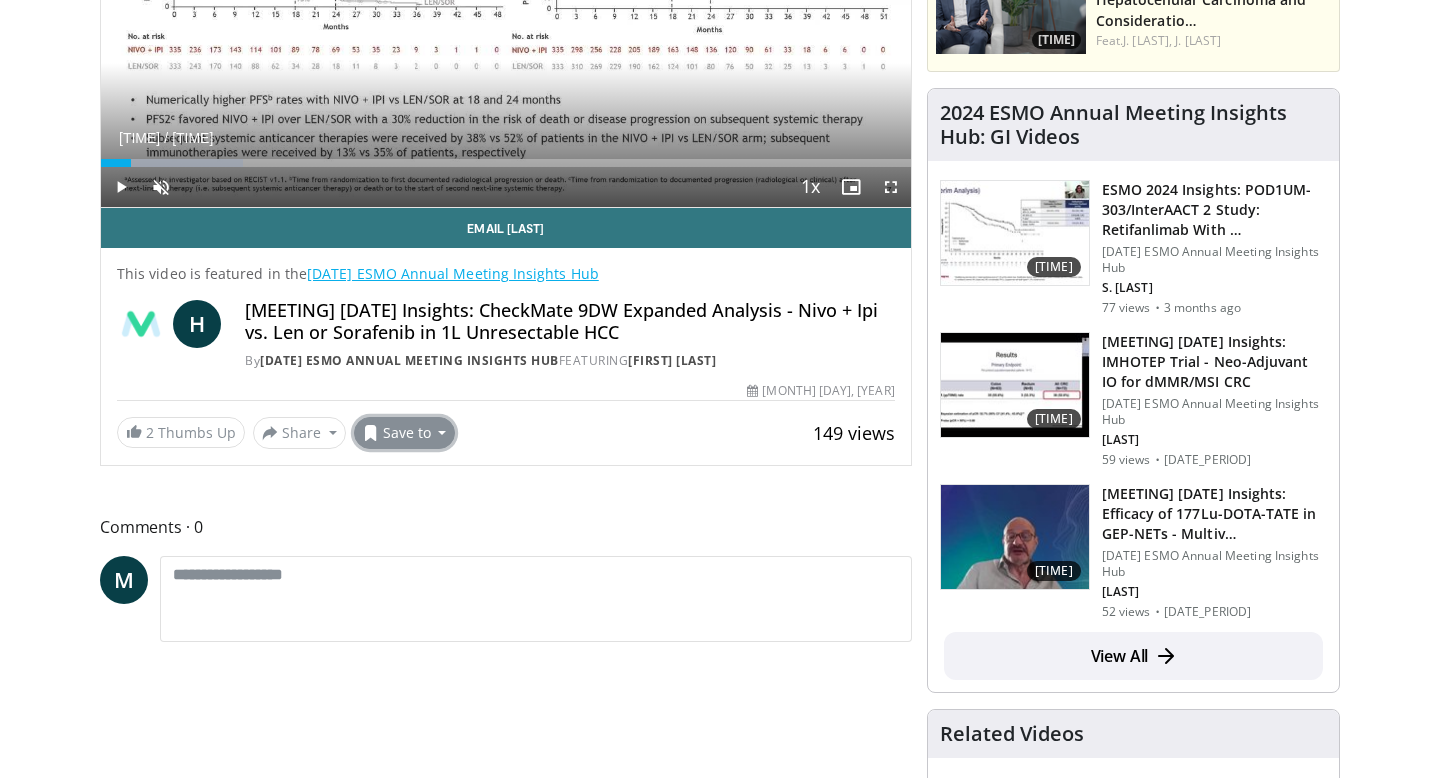 click on "Save to" at bounding box center (405, 433) 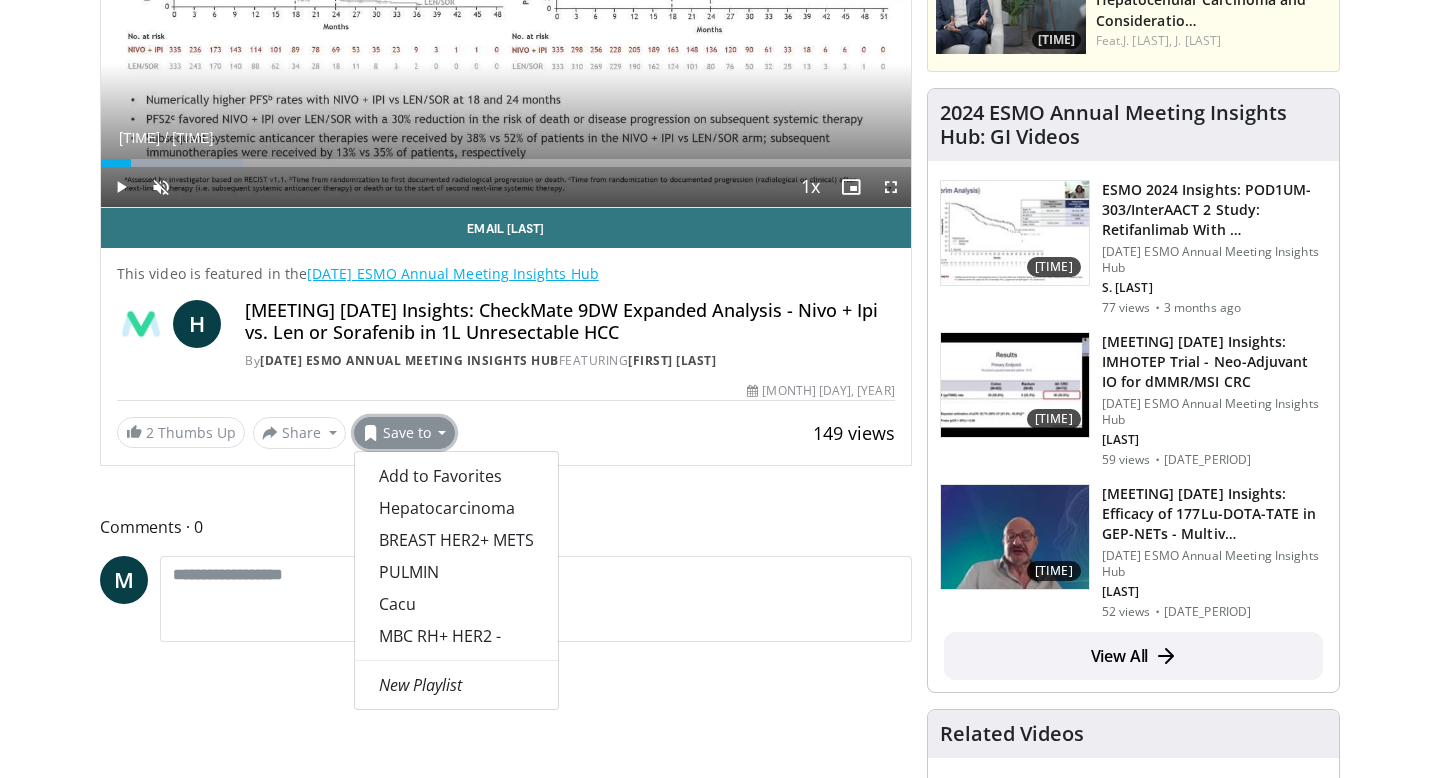 click on "**********" at bounding box center [513, 1746] 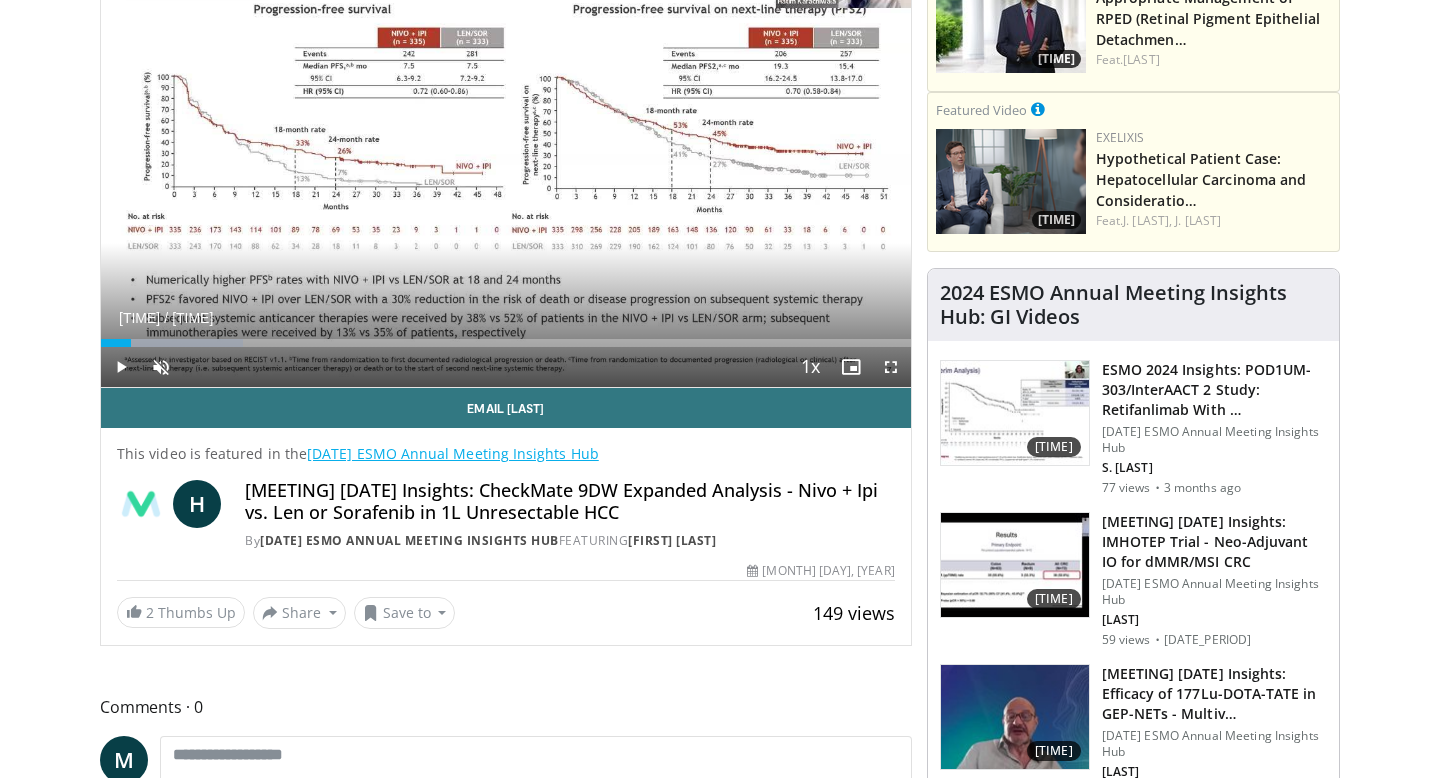 scroll, scrollTop: 0, scrollLeft: 0, axis: both 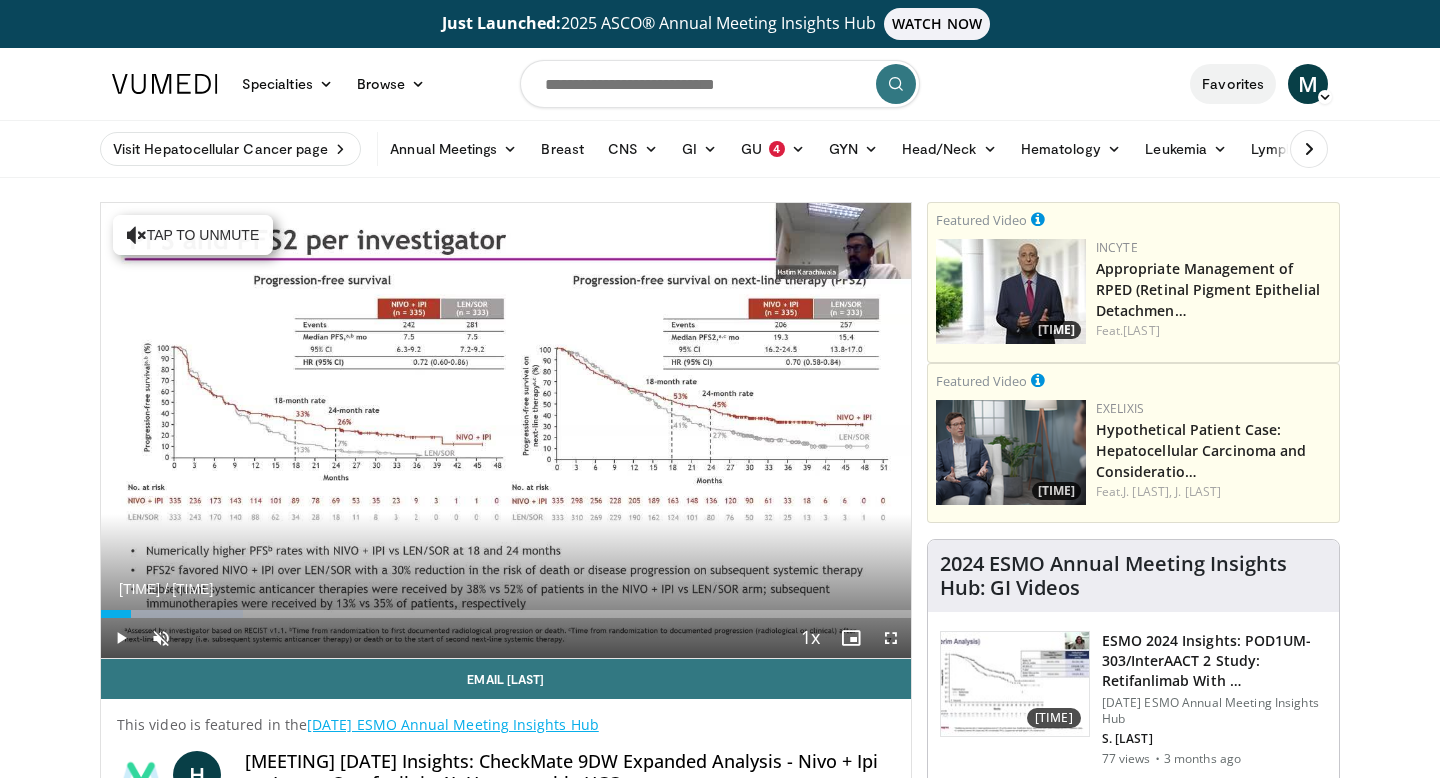 click on "Favorites" at bounding box center [1233, 84] 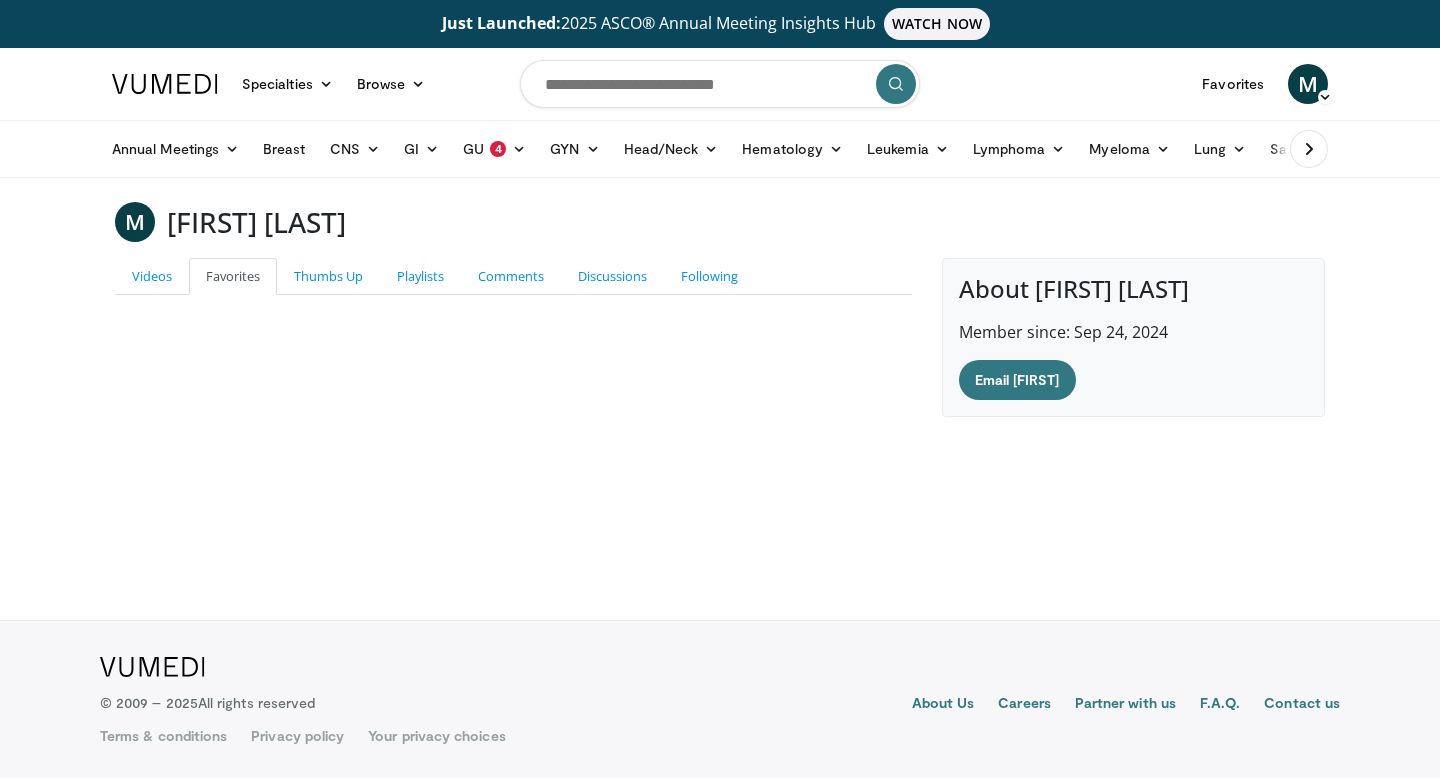 scroll, scrollTop: 0, scrollLeft: 0, axis: both 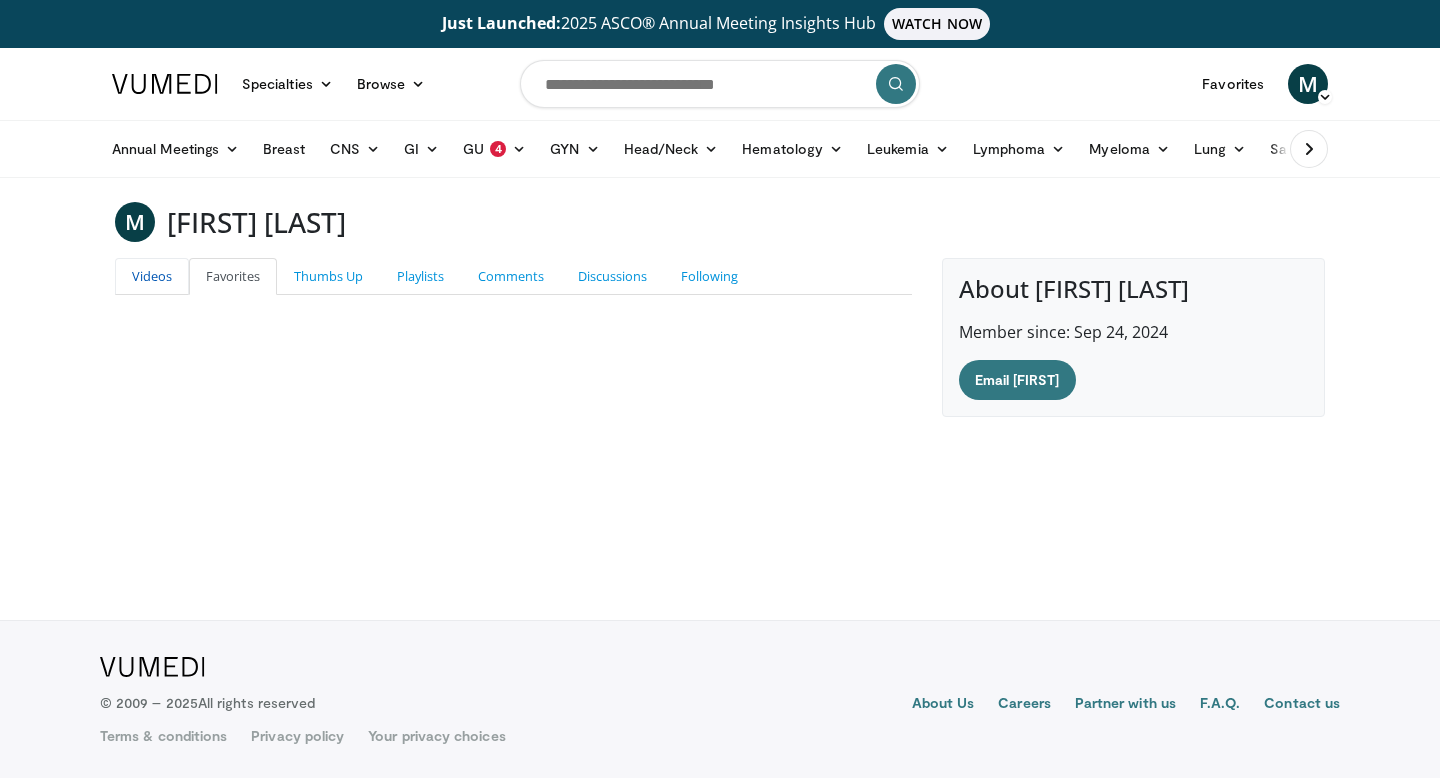 click on "Videos" at bounding box center (152, 276) 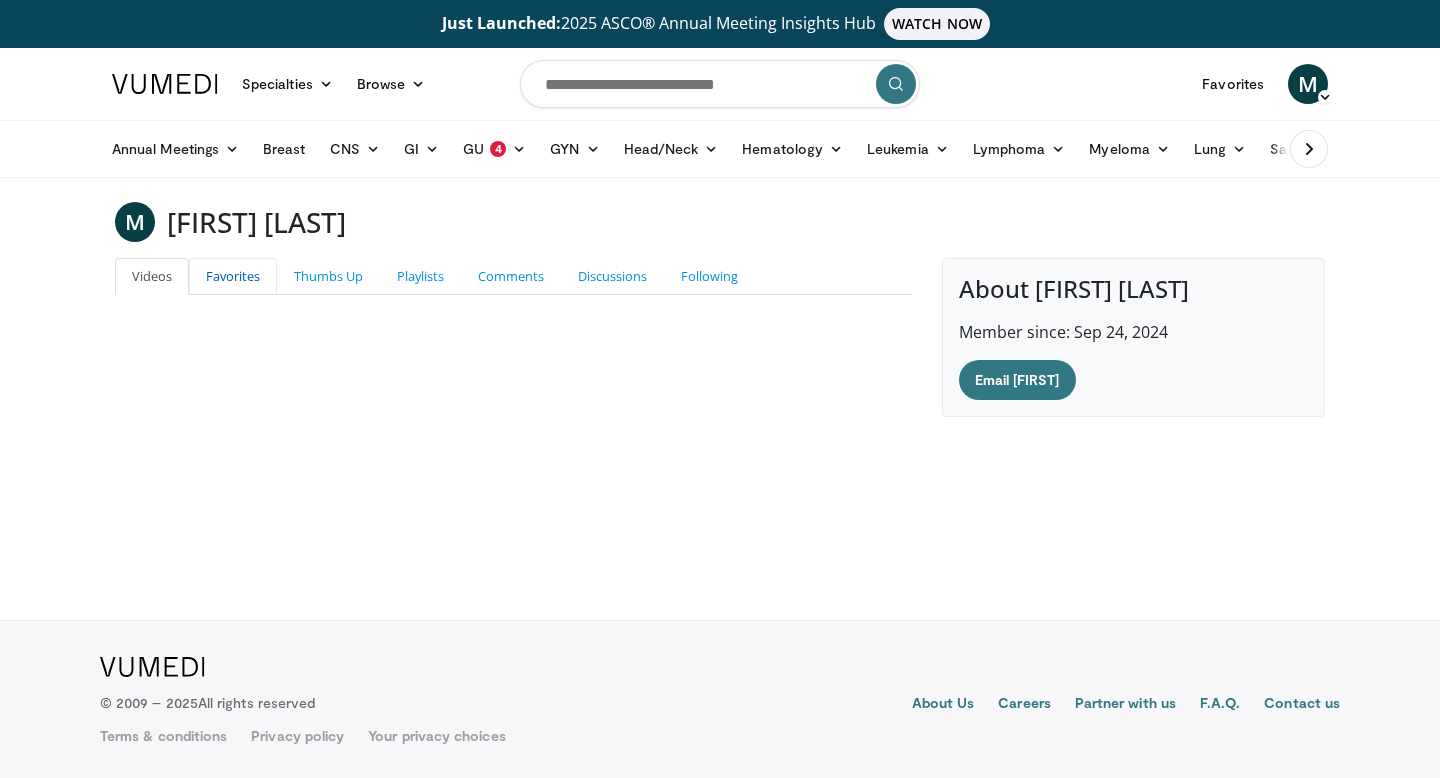click on "Favorites" at bounding box center [233, 276] 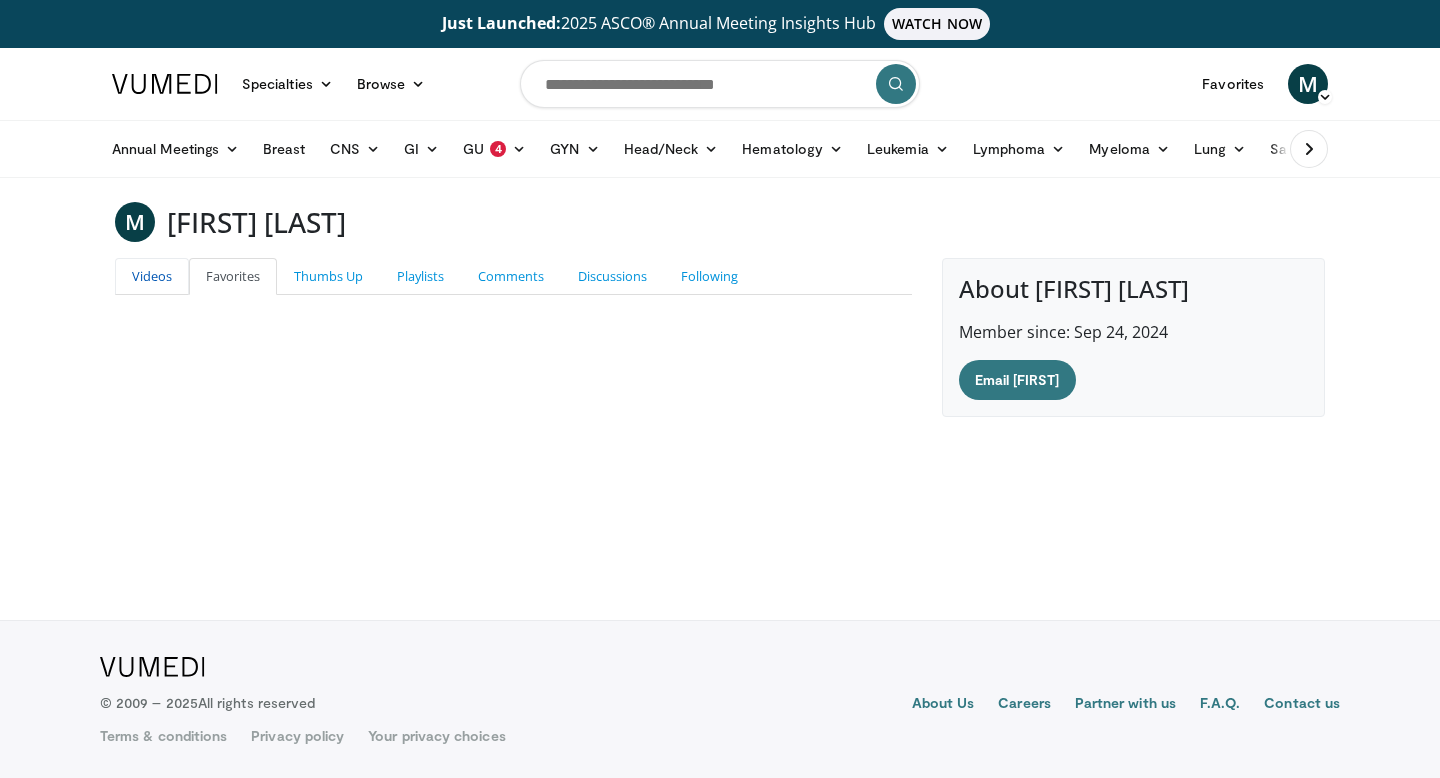 click on "Videos" at bounding box center [152, 276] 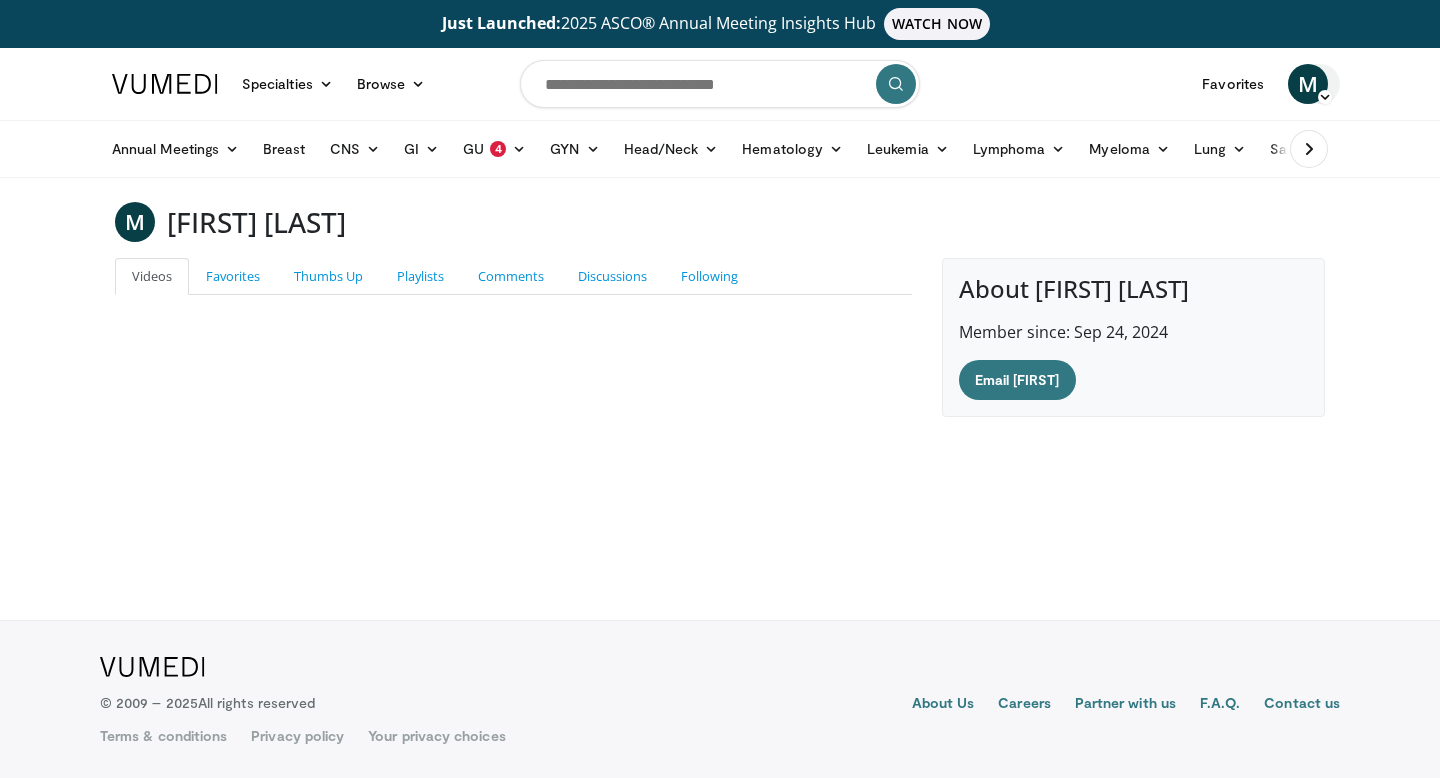 click on "M" at bounding box center (1308, 84) 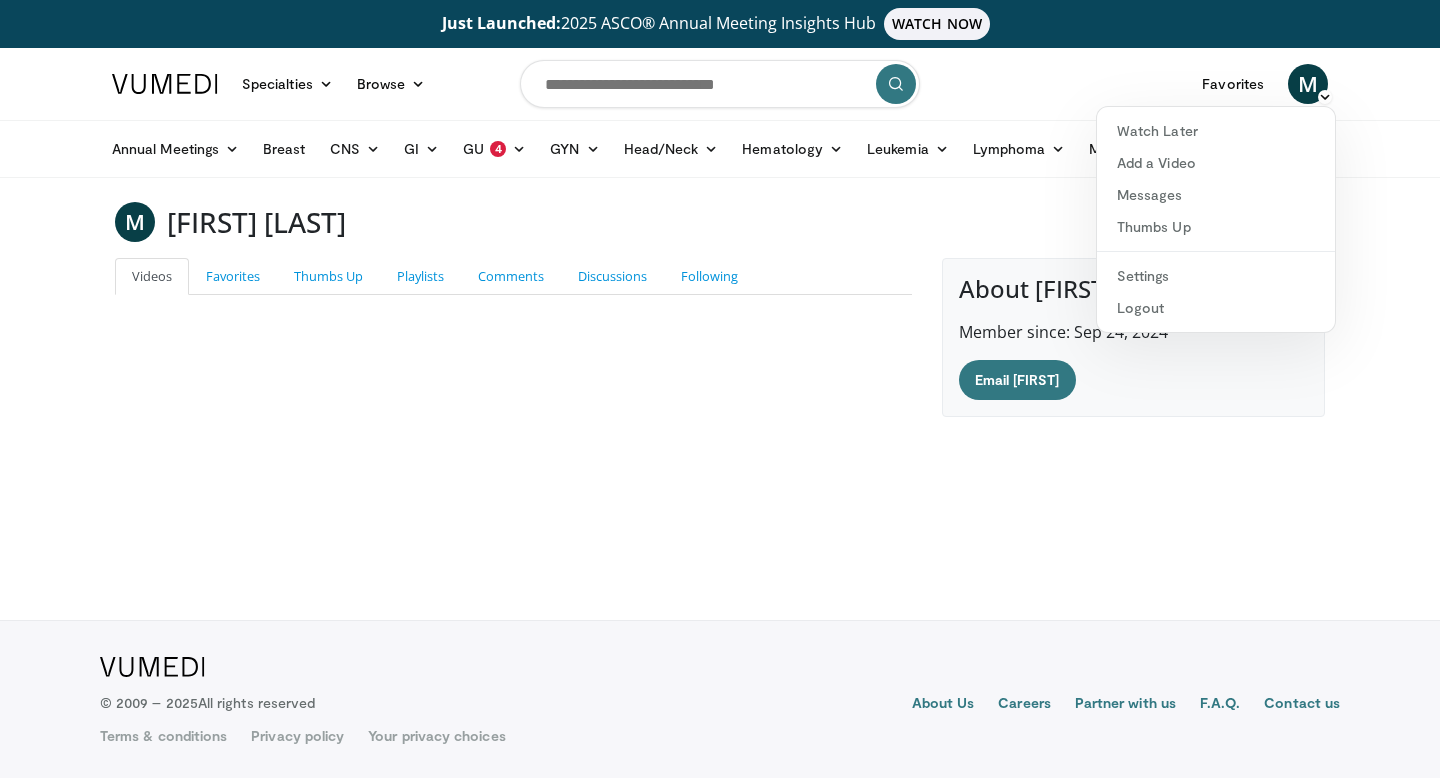 click on "Videos
Favorites
Thumbs Up
Playlists
Comments
Discussions
Following
17:56
2024 SABCS Annual Meeting Insights Hub
Beyond Proof of Concept: Evidence to Support Use of CDK4/6 in mBC for HER, too
FEATURING
Sara A. Hurvitz
591 views
February 14, 2025
9
12:11" at bounding box center [513, 337] 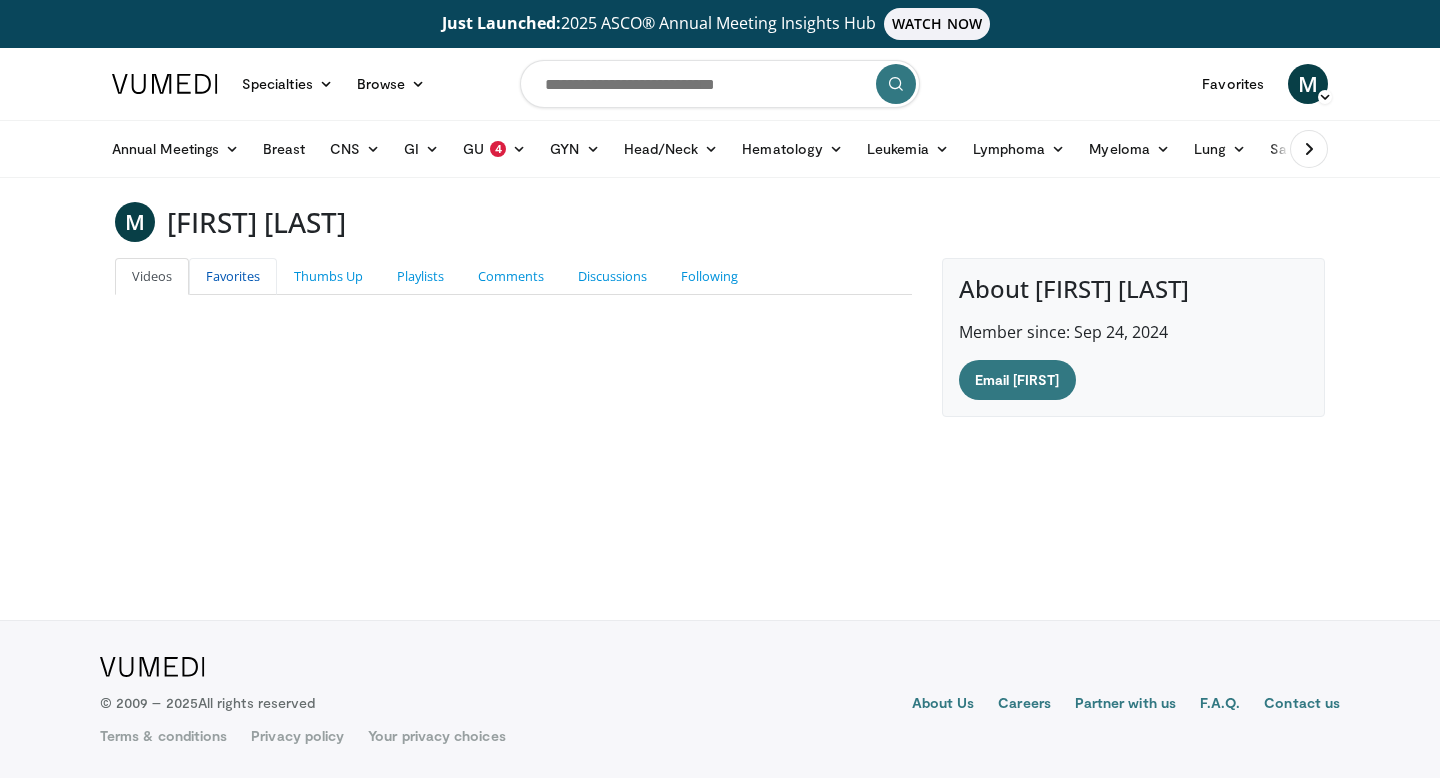 click on "Favorites" at bounding box center [233, 276] 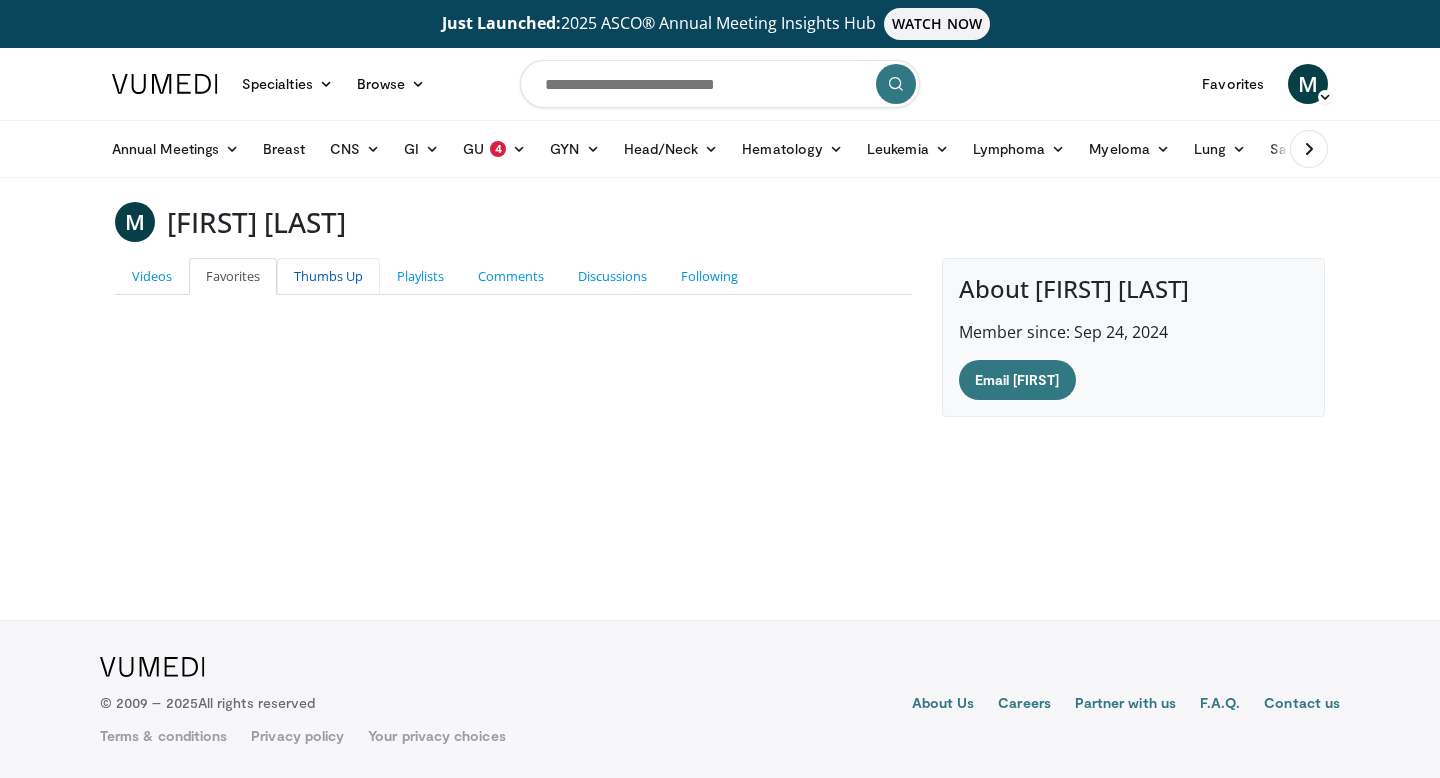click on "Thumbs Up" at bounding box center (328, 276) 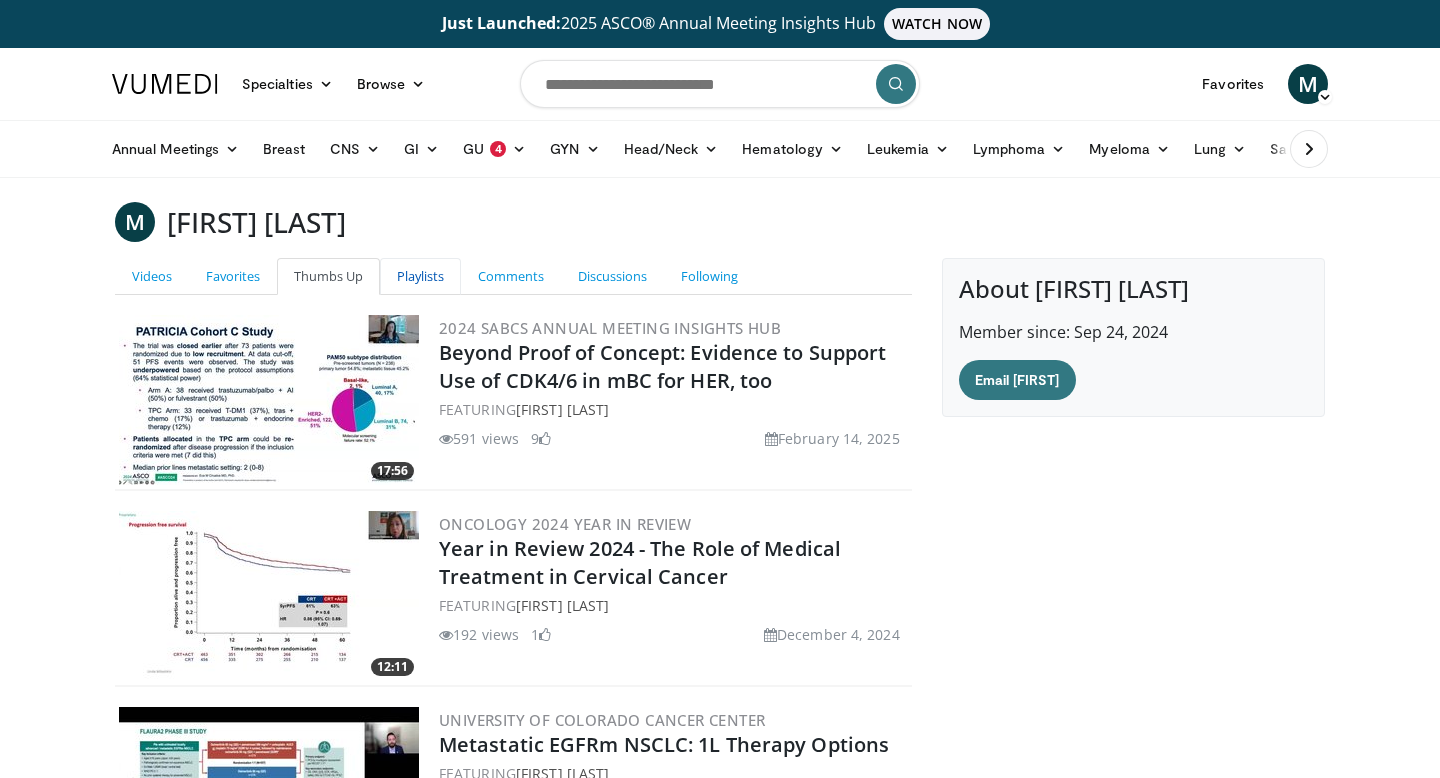click on "Playlists" at bounding box center (420, 276) 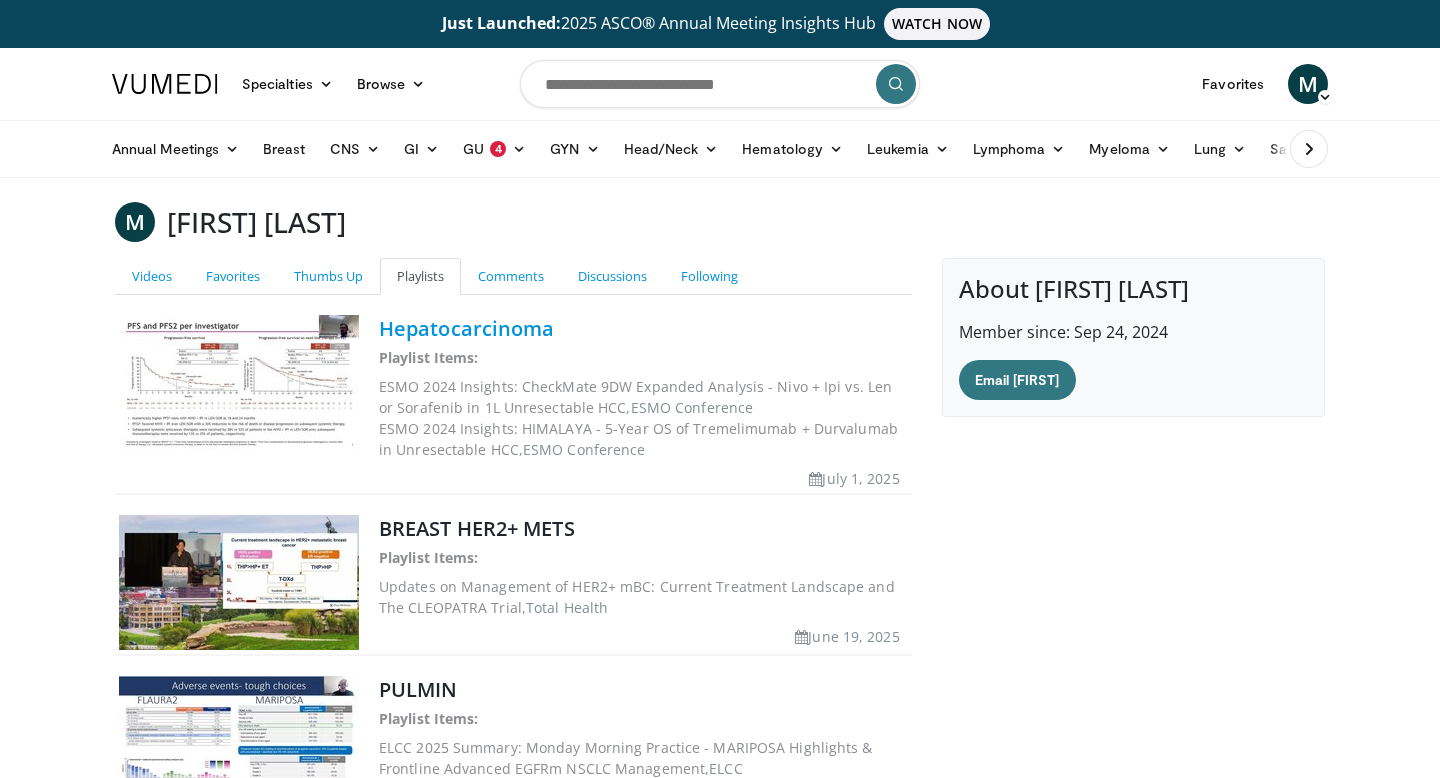 click on "Hepatocarcinoma" at bounding box center (467, 328) 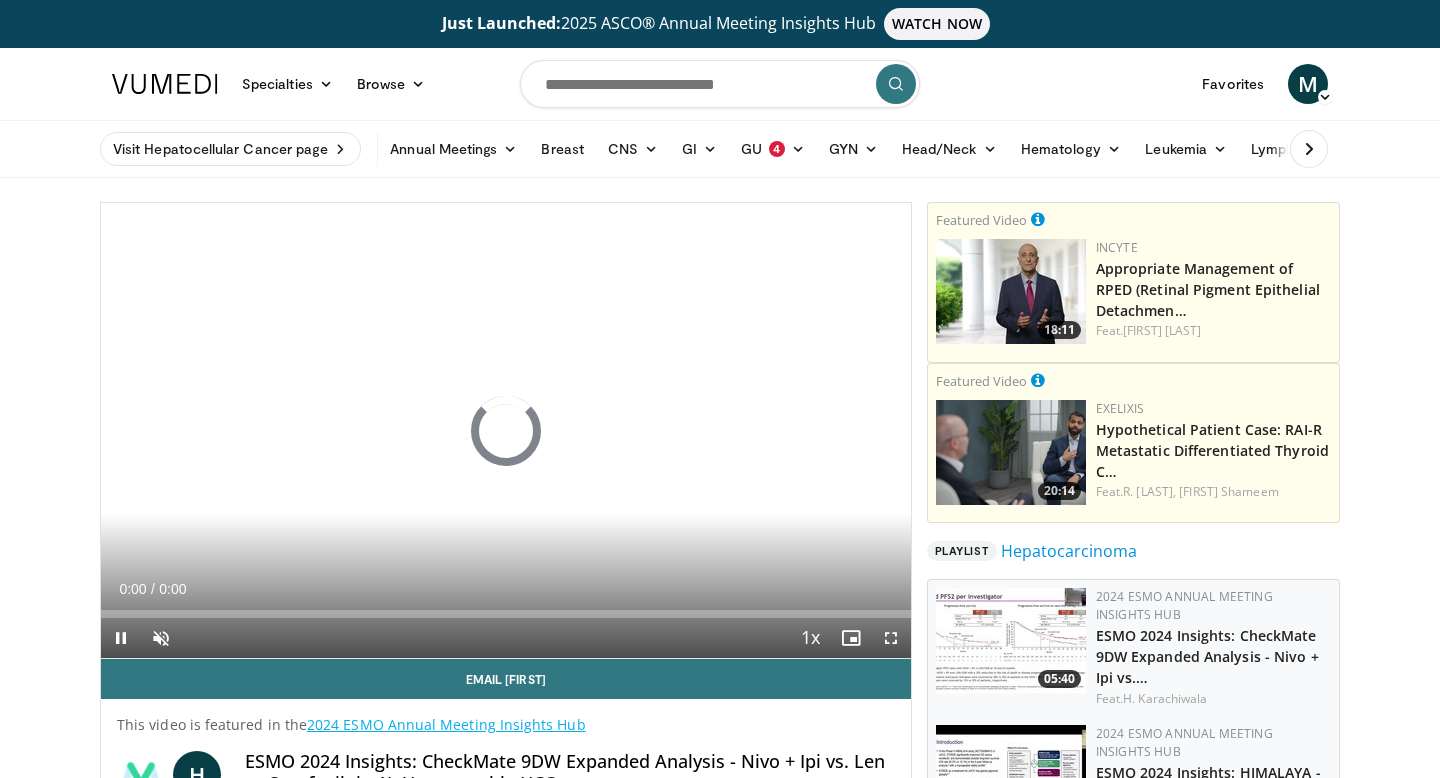 scroll, scrollTop: 0, scrollLeft: 0, axis: both 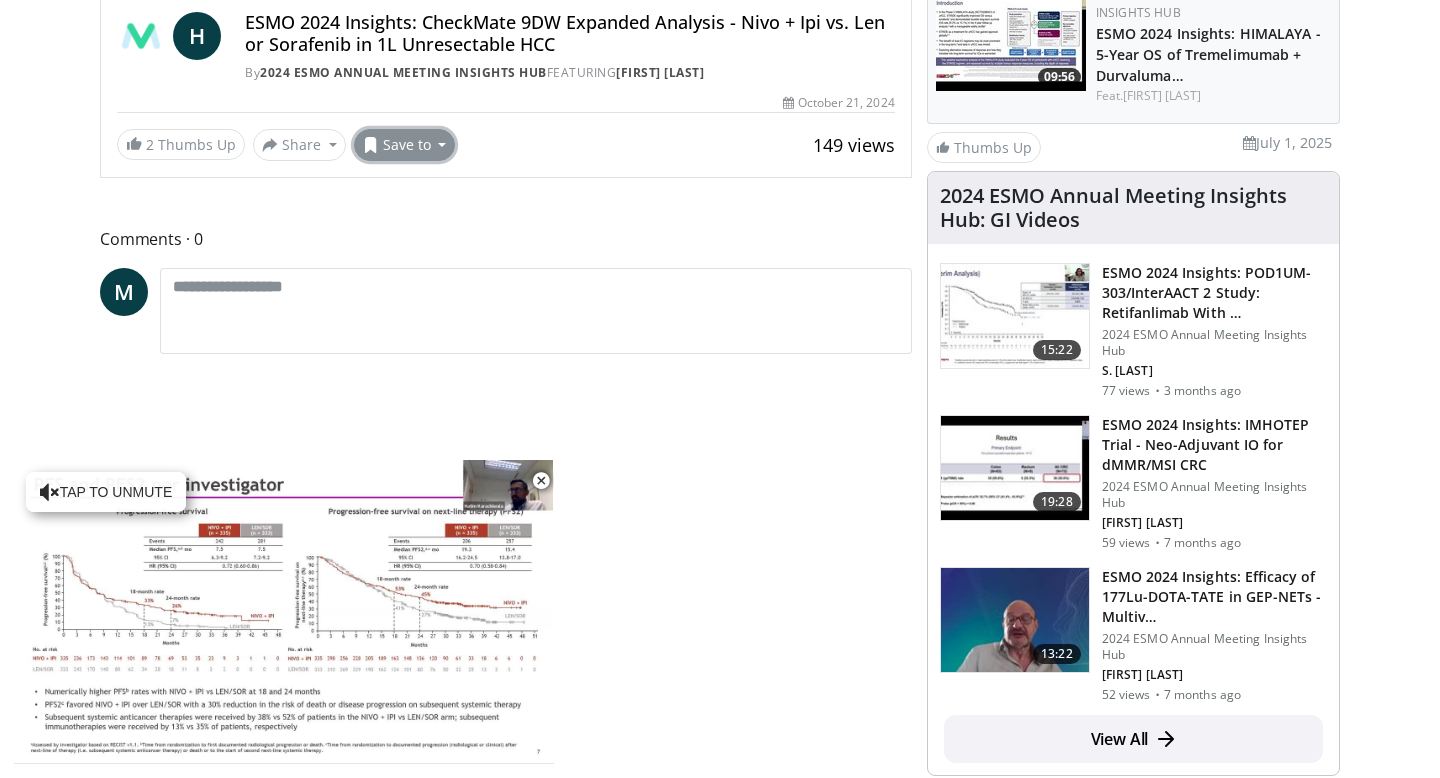 click on "Save to" at bounding box center [405, 145] 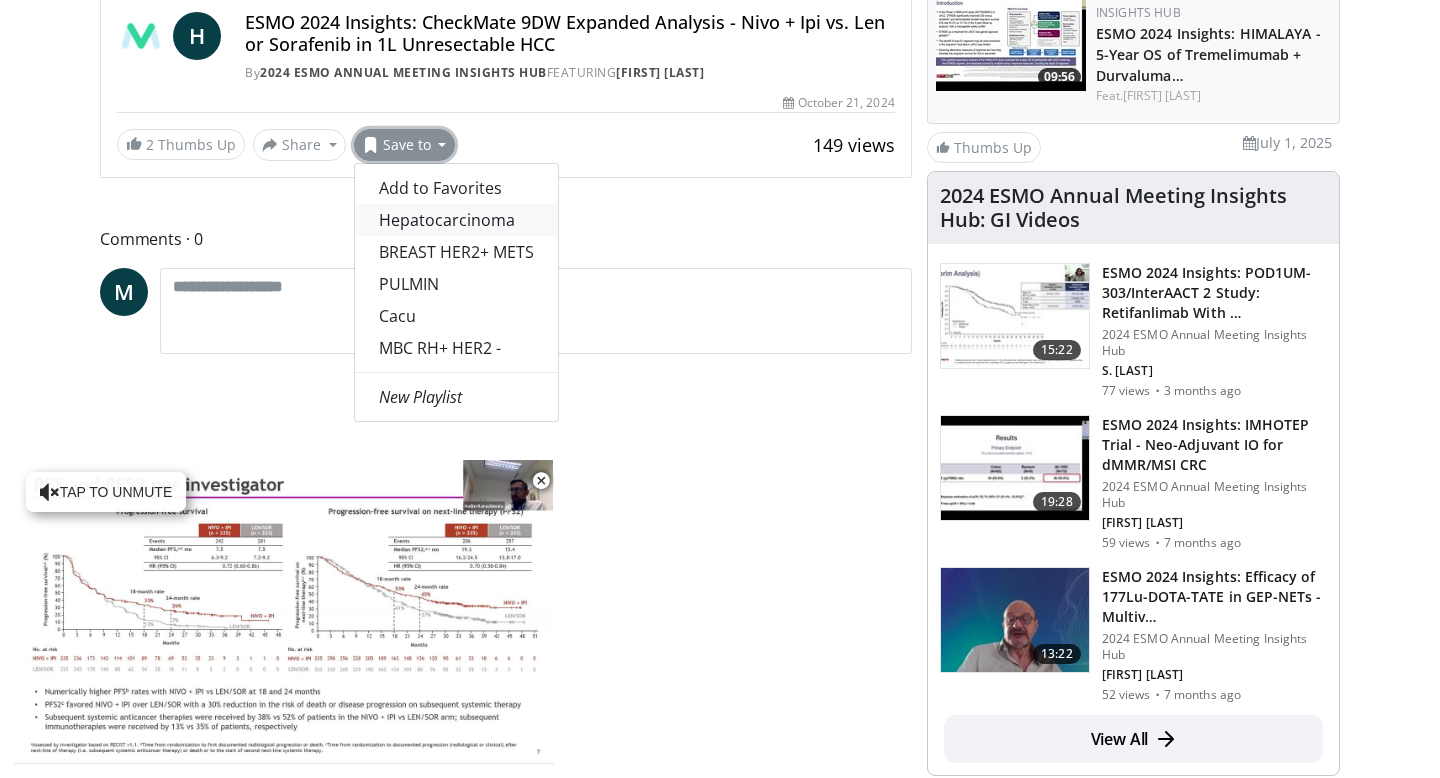 click on "Hepatocarcinoma" at bounding box center [456, 220] 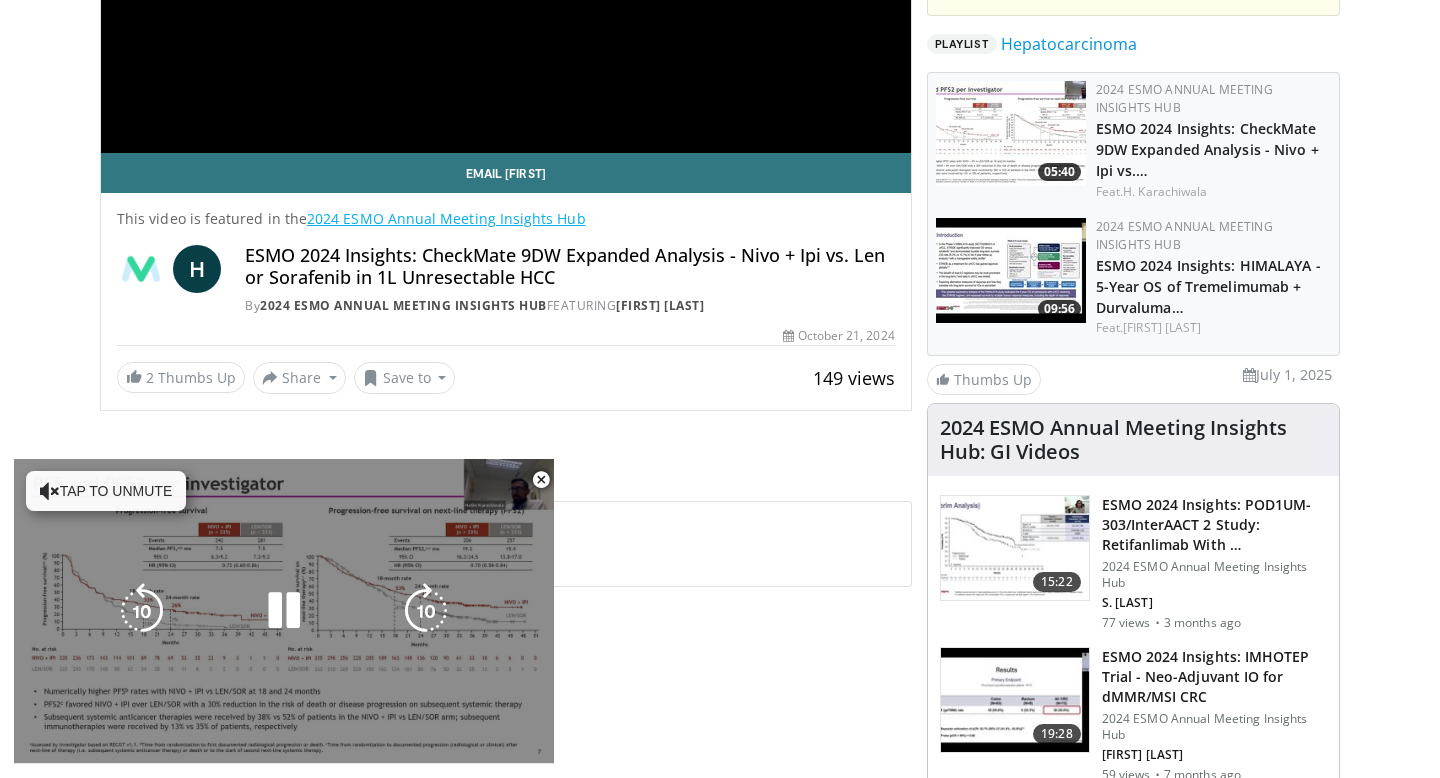 scroll, scrollTop: 565, scrollLeft: 0, axis: vertical 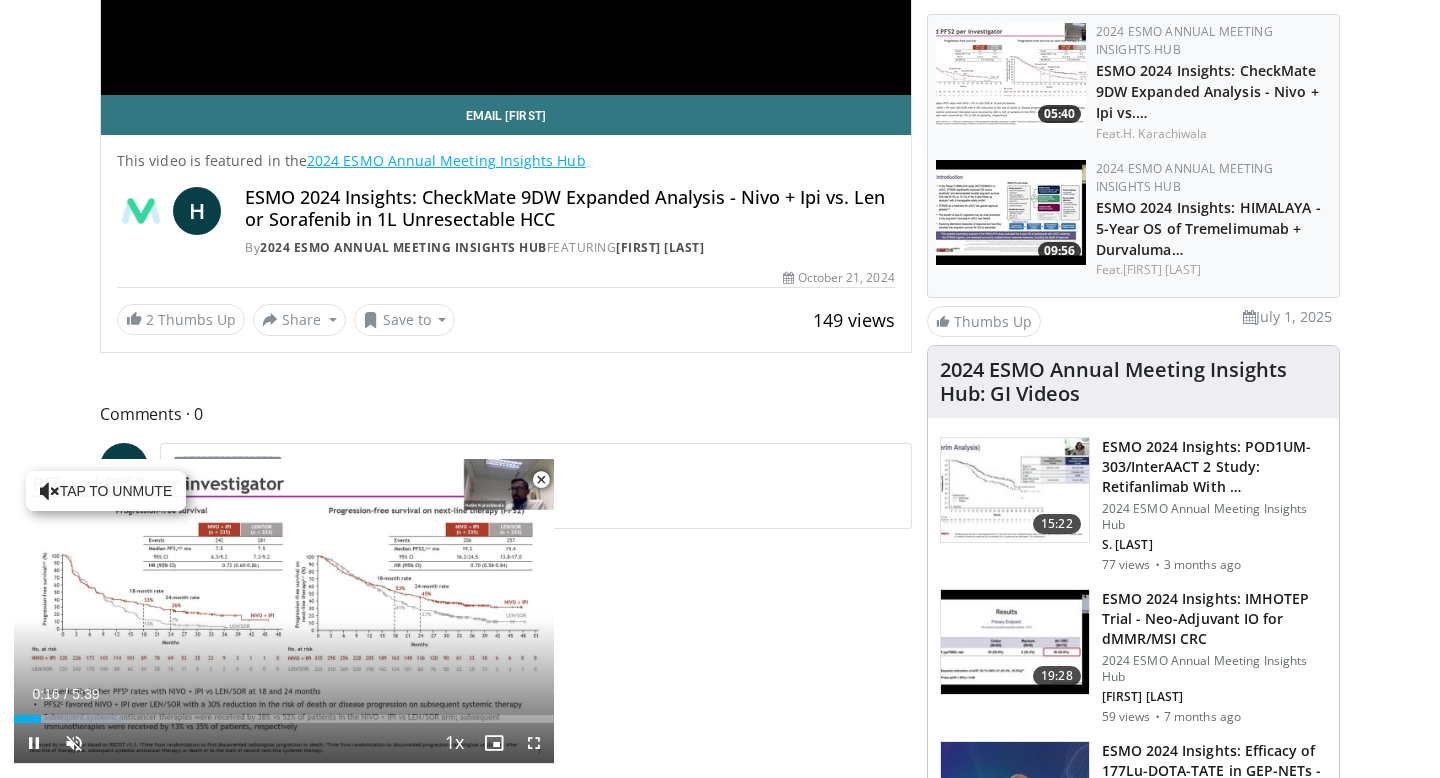 click at bounding box center [541, 480] 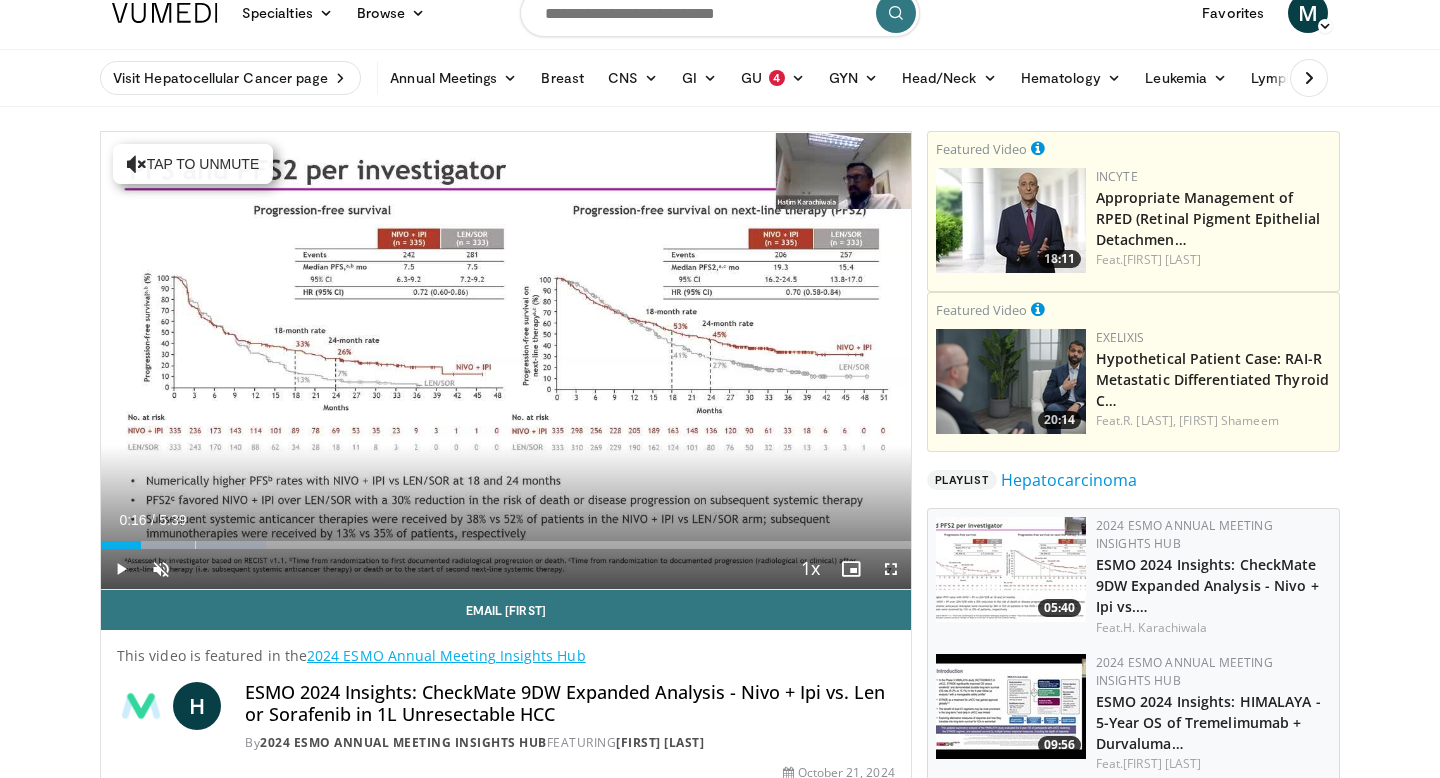 scroll, scrollTop: 0, scrollLeft: 0, axis: both 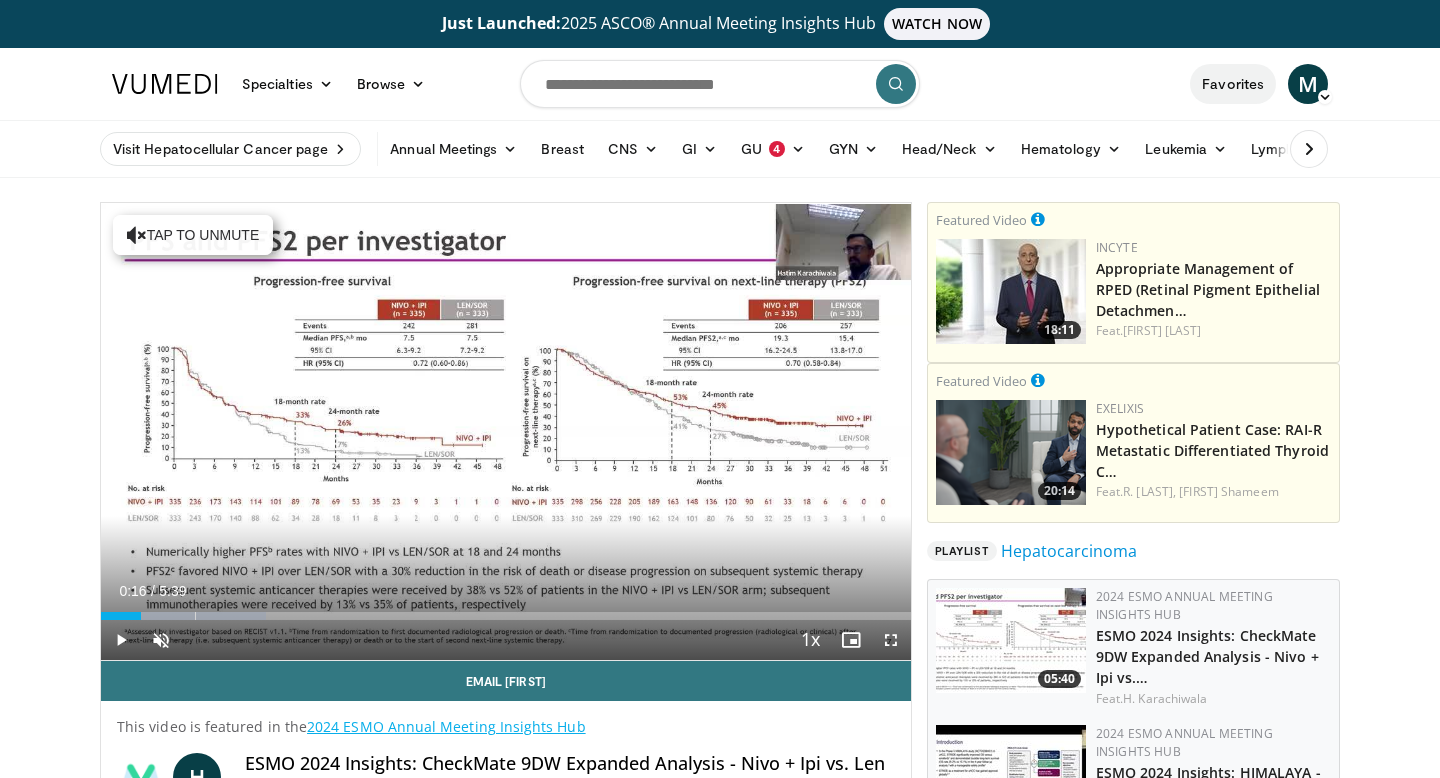 click on "Favorites" at bounding box center [1233, 84] 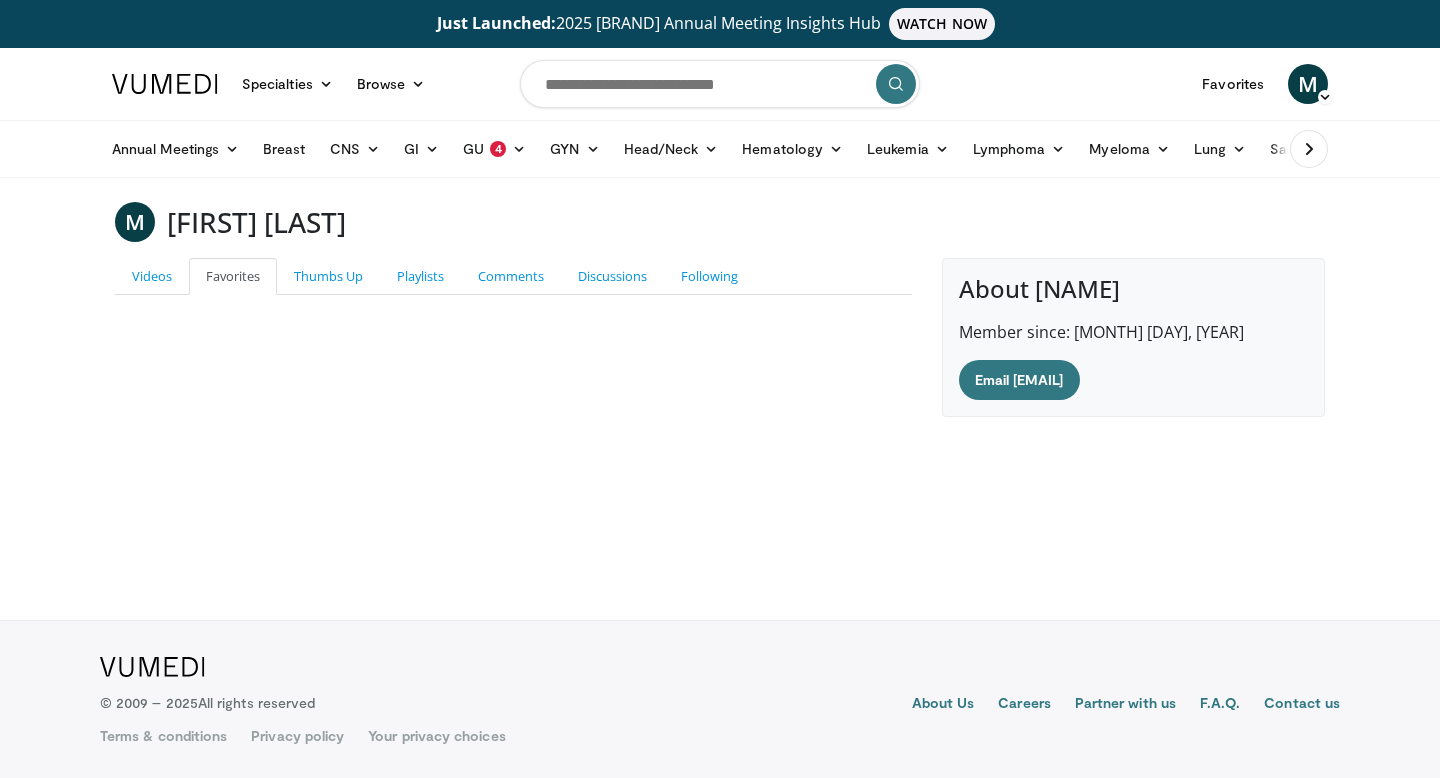 scroll, scrollTop: 0, scrollLeft: 0, axis: both 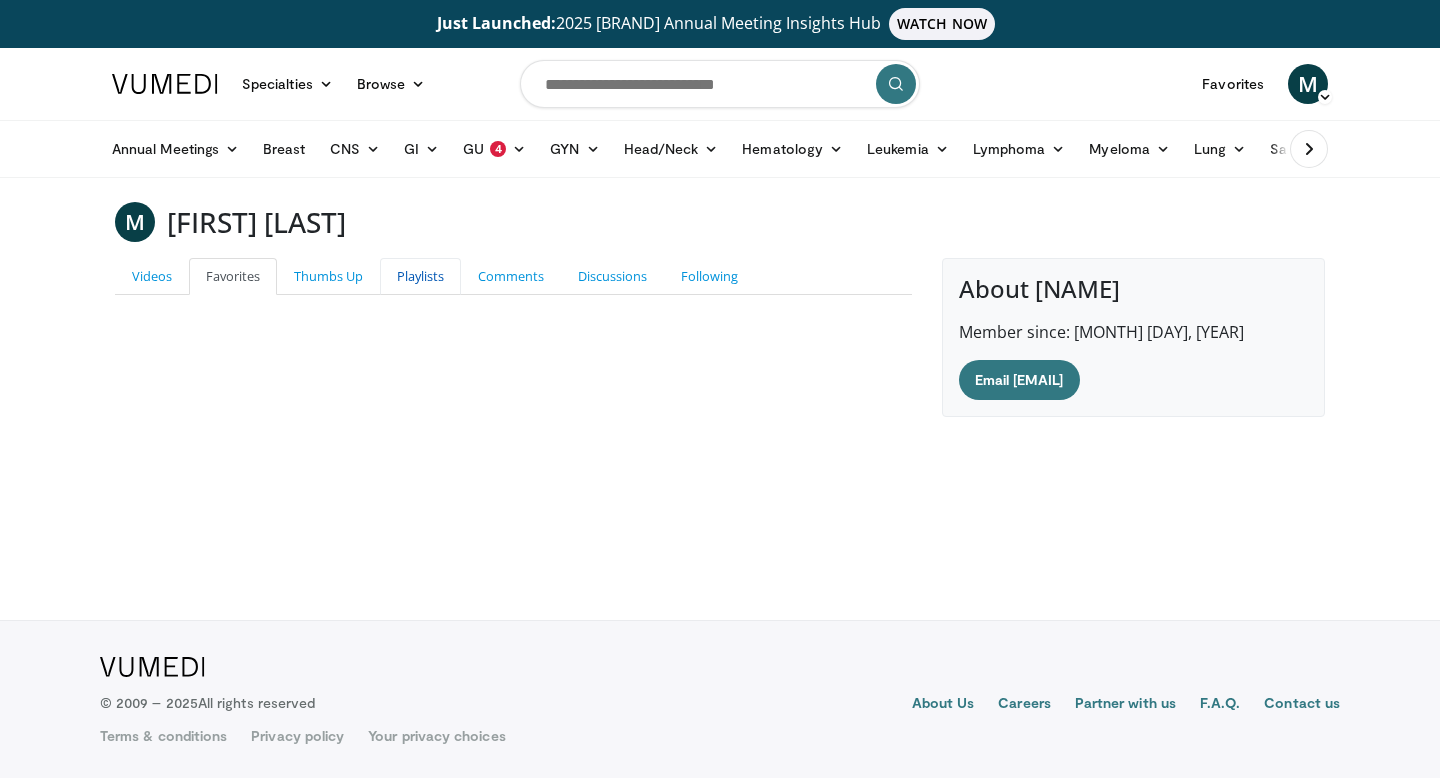 click on "Playlists" at bounding box center (420, 276) 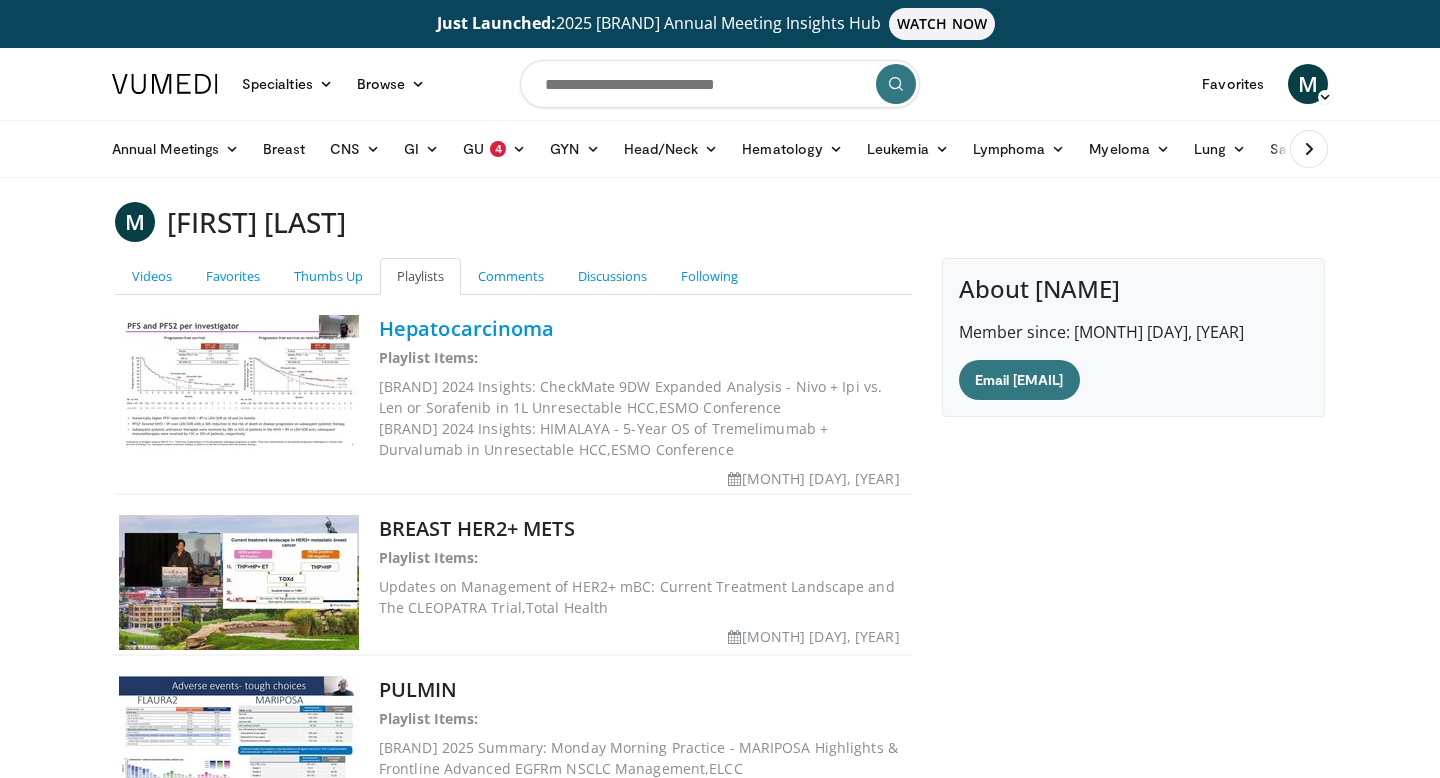 click on "Hepatocarcinoma" at bounding box center (467, 328) 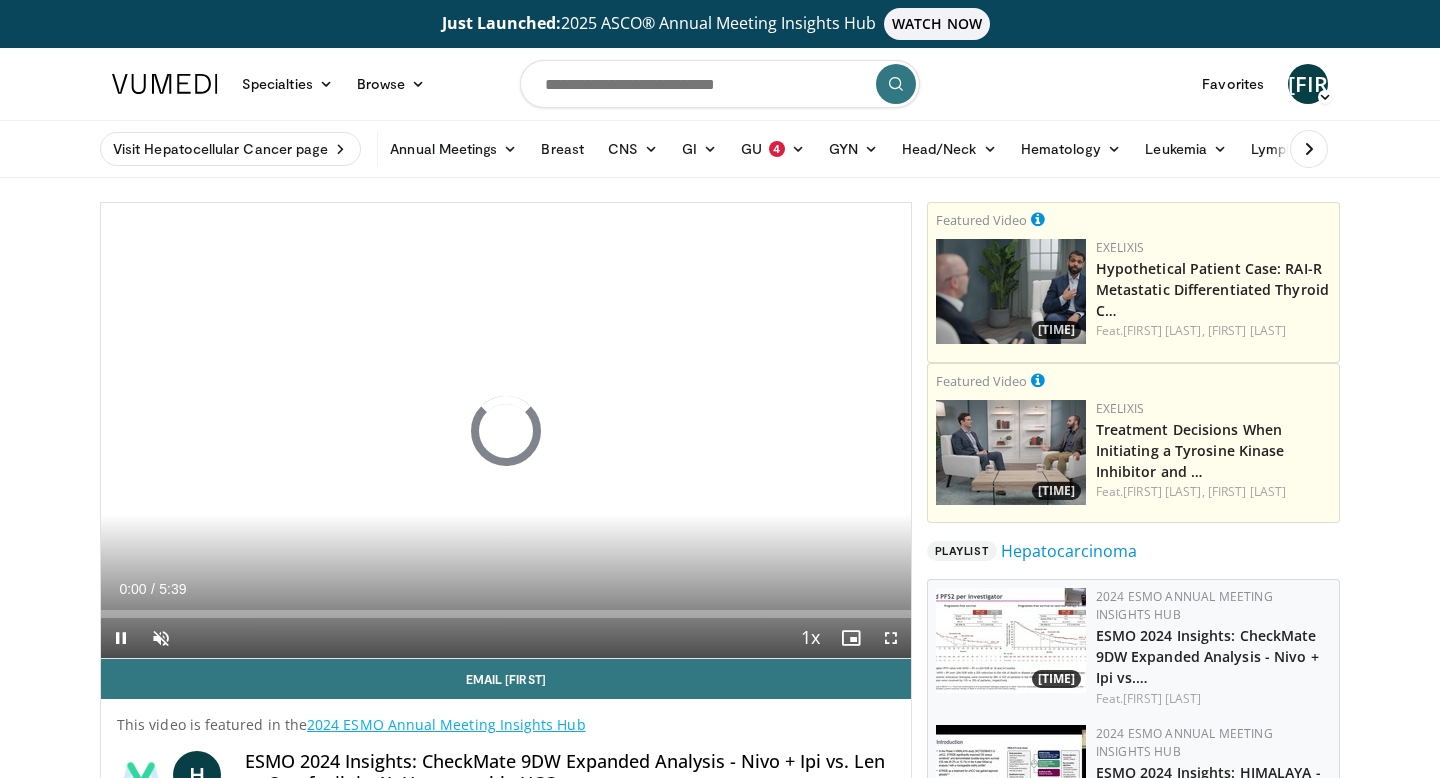 scroll, scrollTop: 0, scrollLeft: 0, axis: both 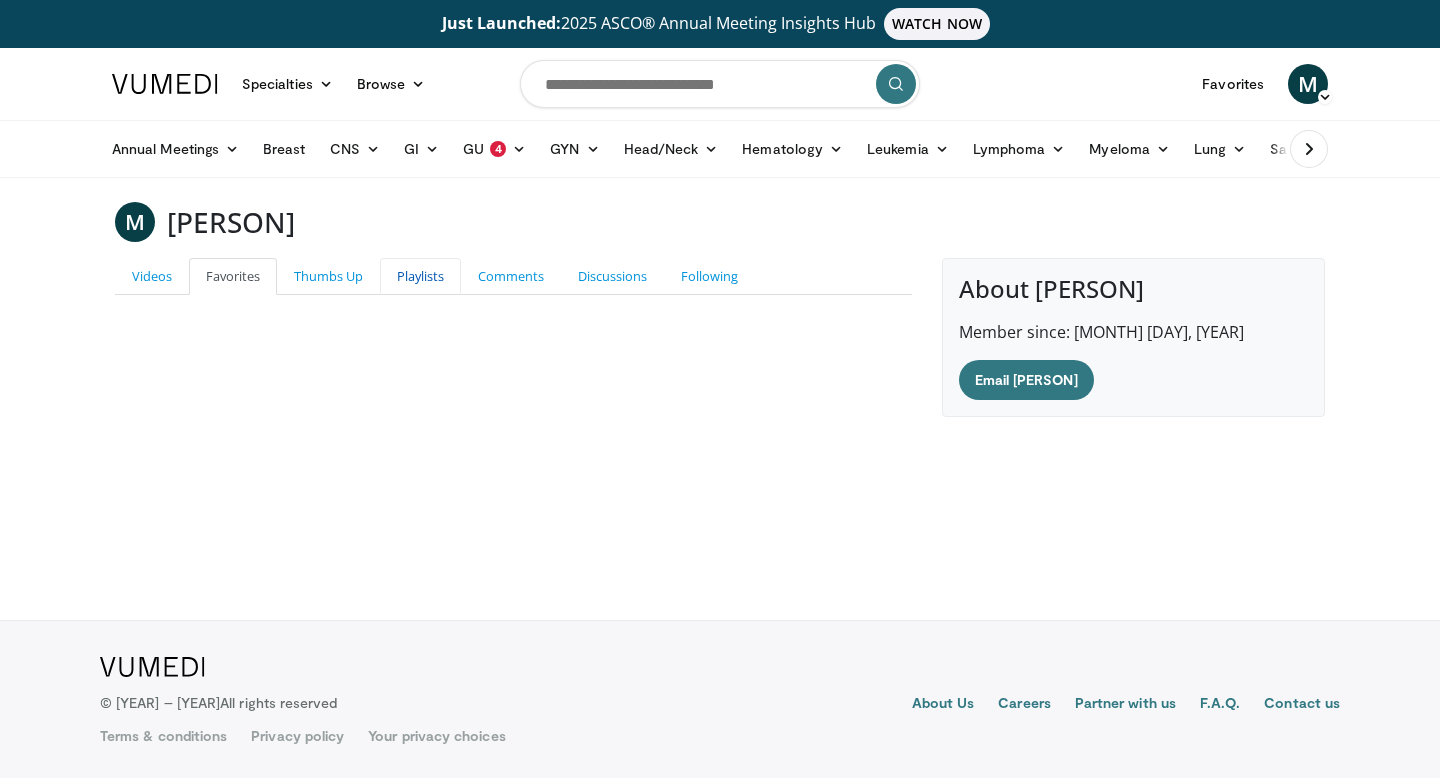 click on "Playlists" at bounding box center (420, 276) 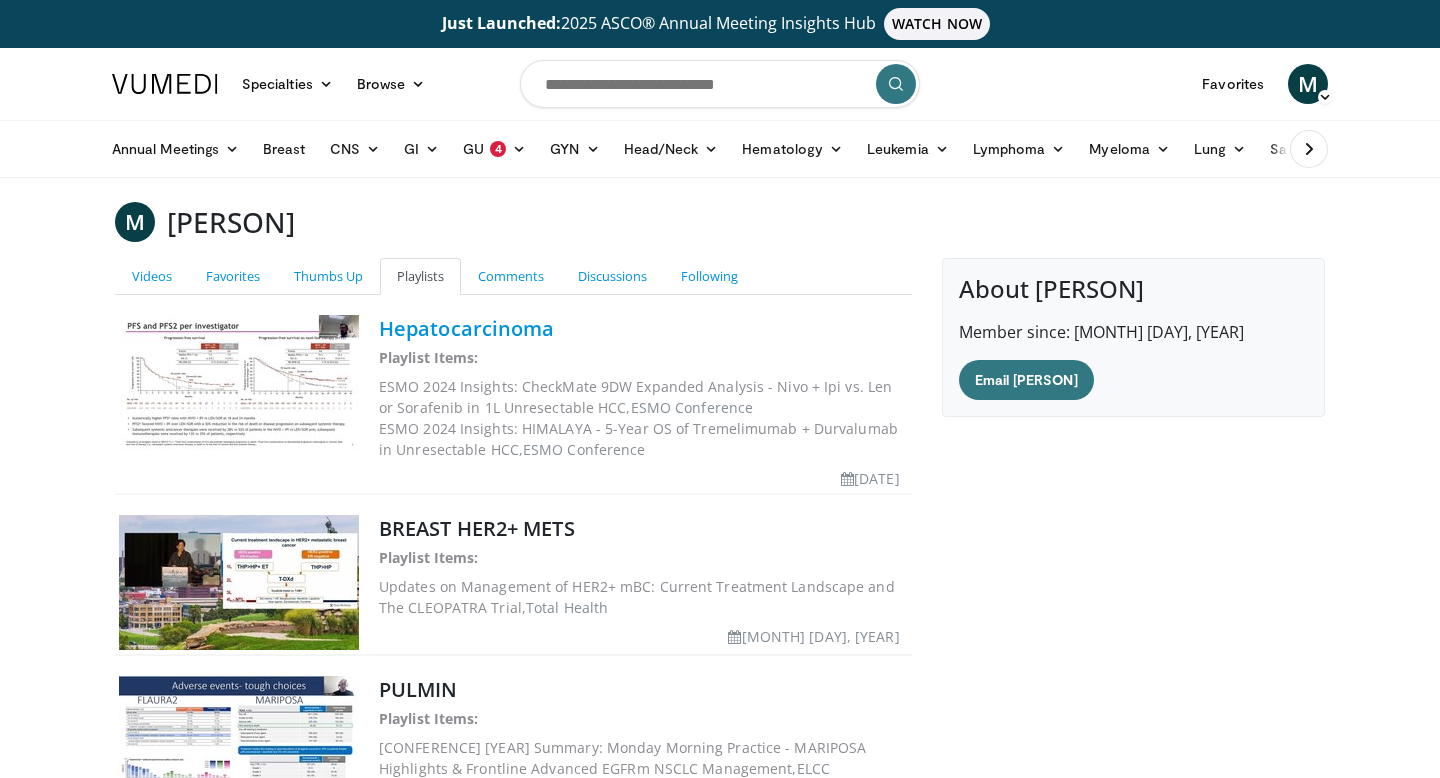 click on "Hepatocarcinoma" at bounding box center (467, 328) 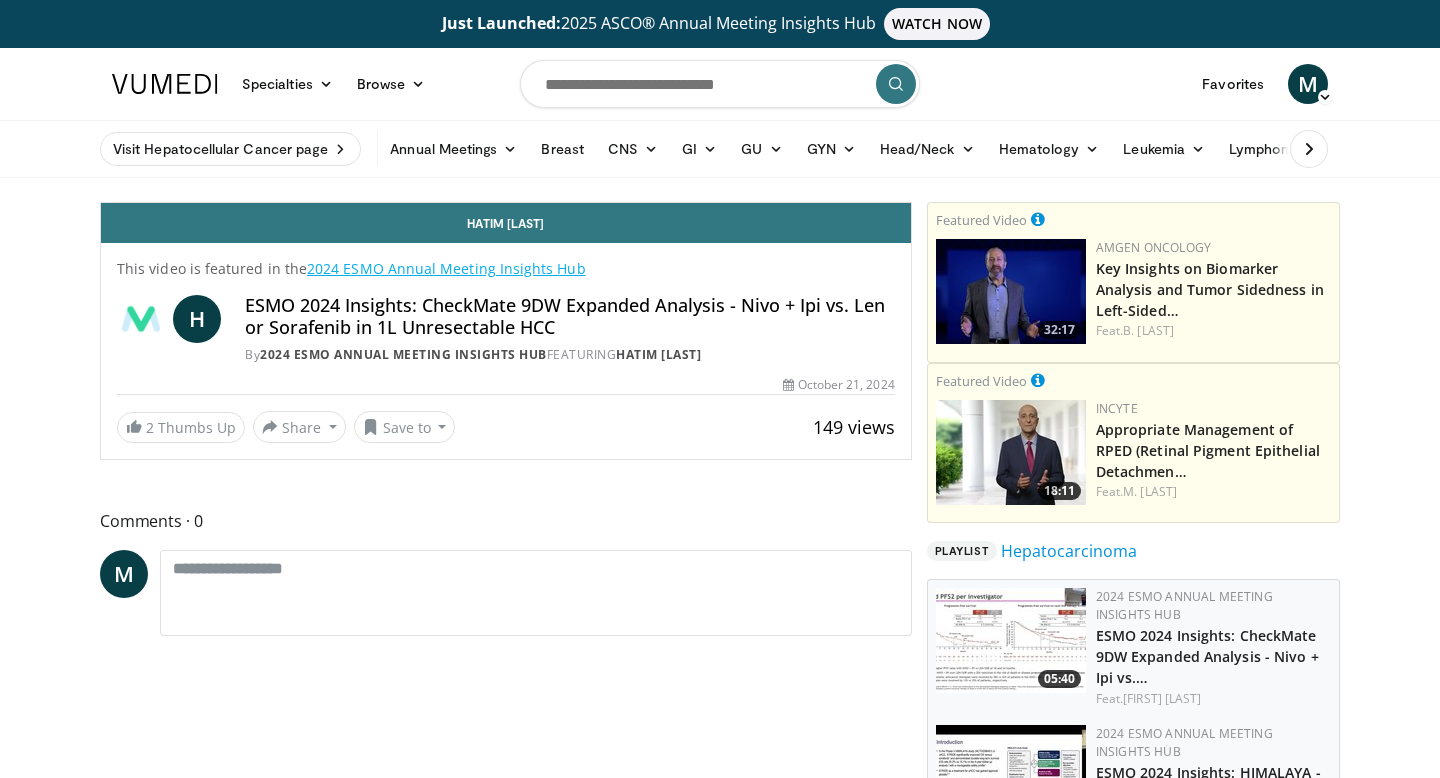 scroll, scrollTop: 0, scrollLeft: 0, axis: both 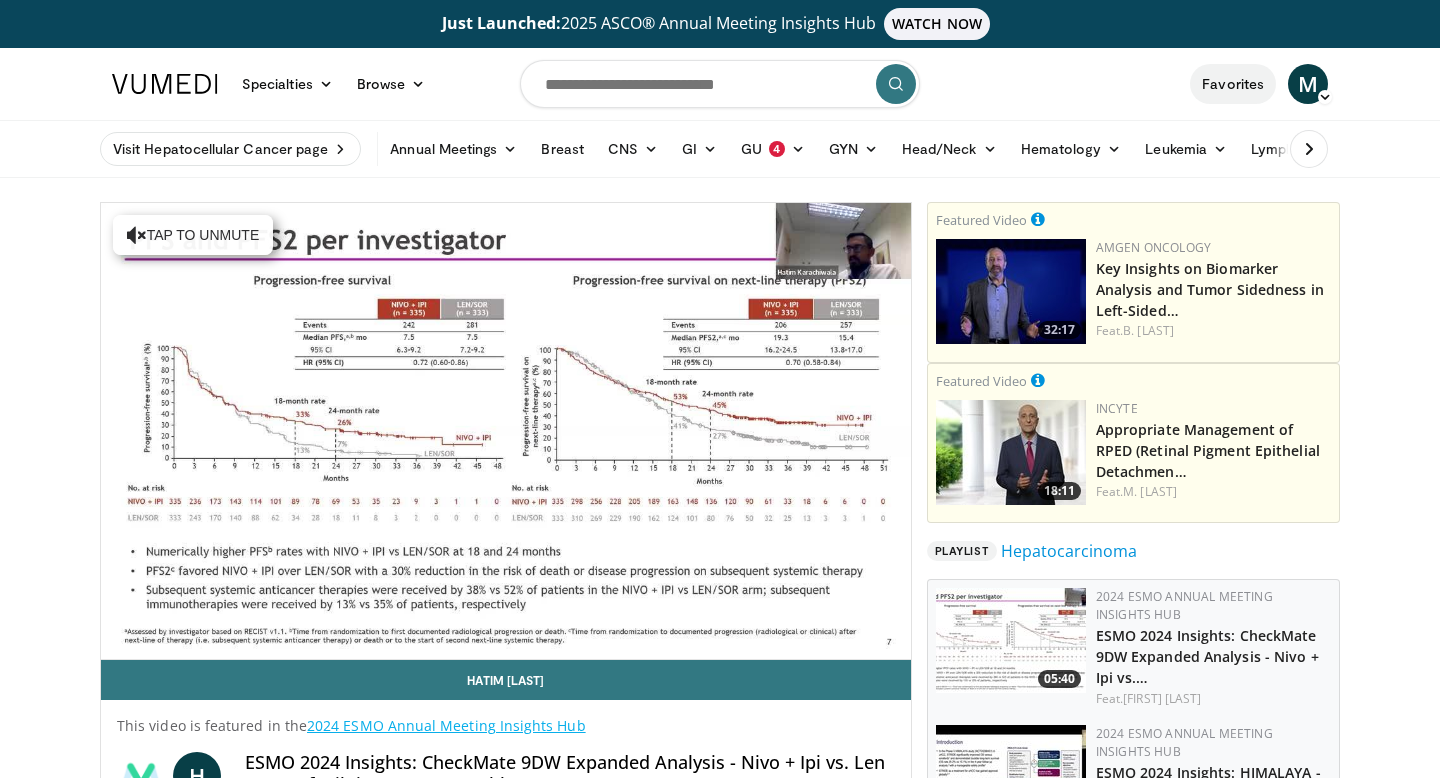 click on "Favorites" at bounding box center (1233, 84) 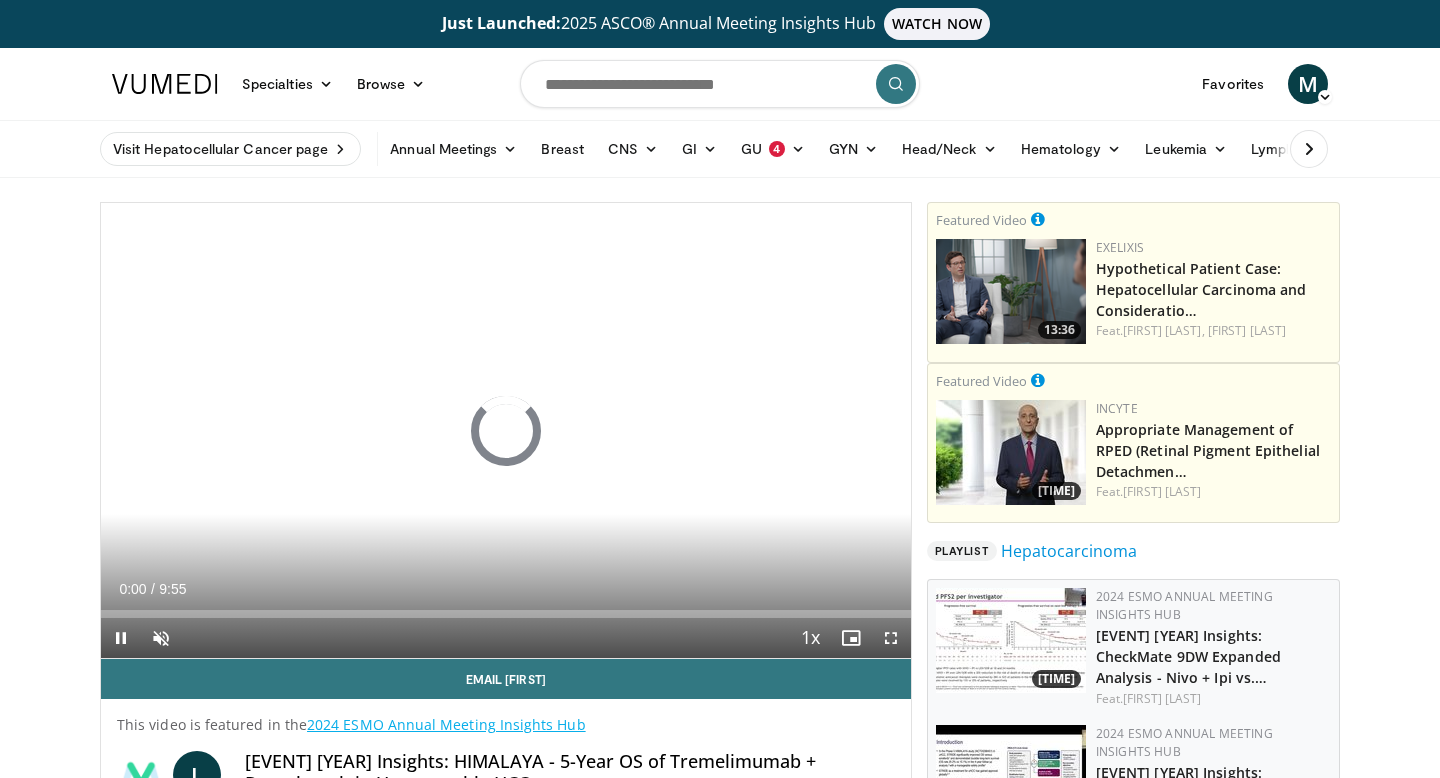 scroll, scrollTop: 0, scrollLeft: 0, axis: both 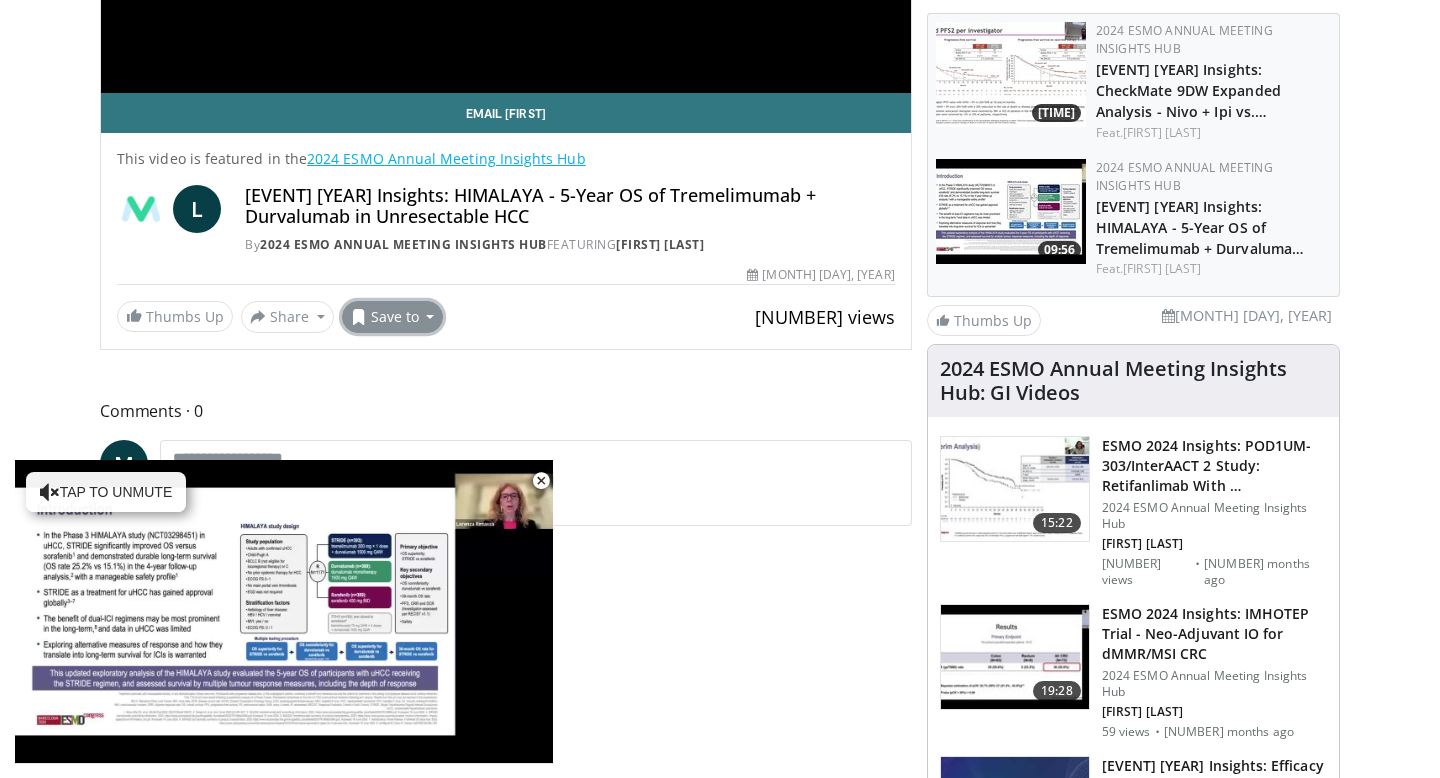 click on "Save to" at bounding box center (393, 317) 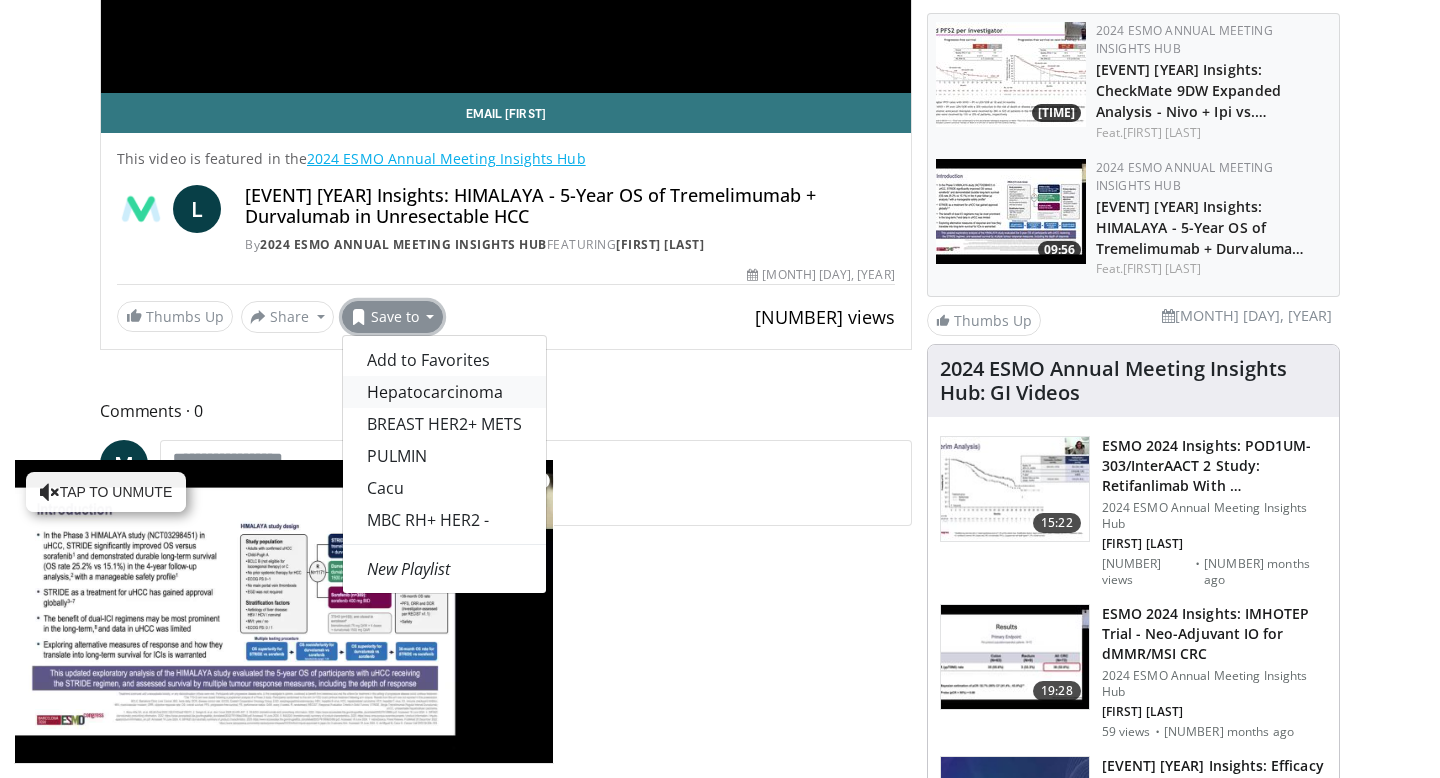 click on "Hepatocarcinoma" at bounding box center (444, 392) 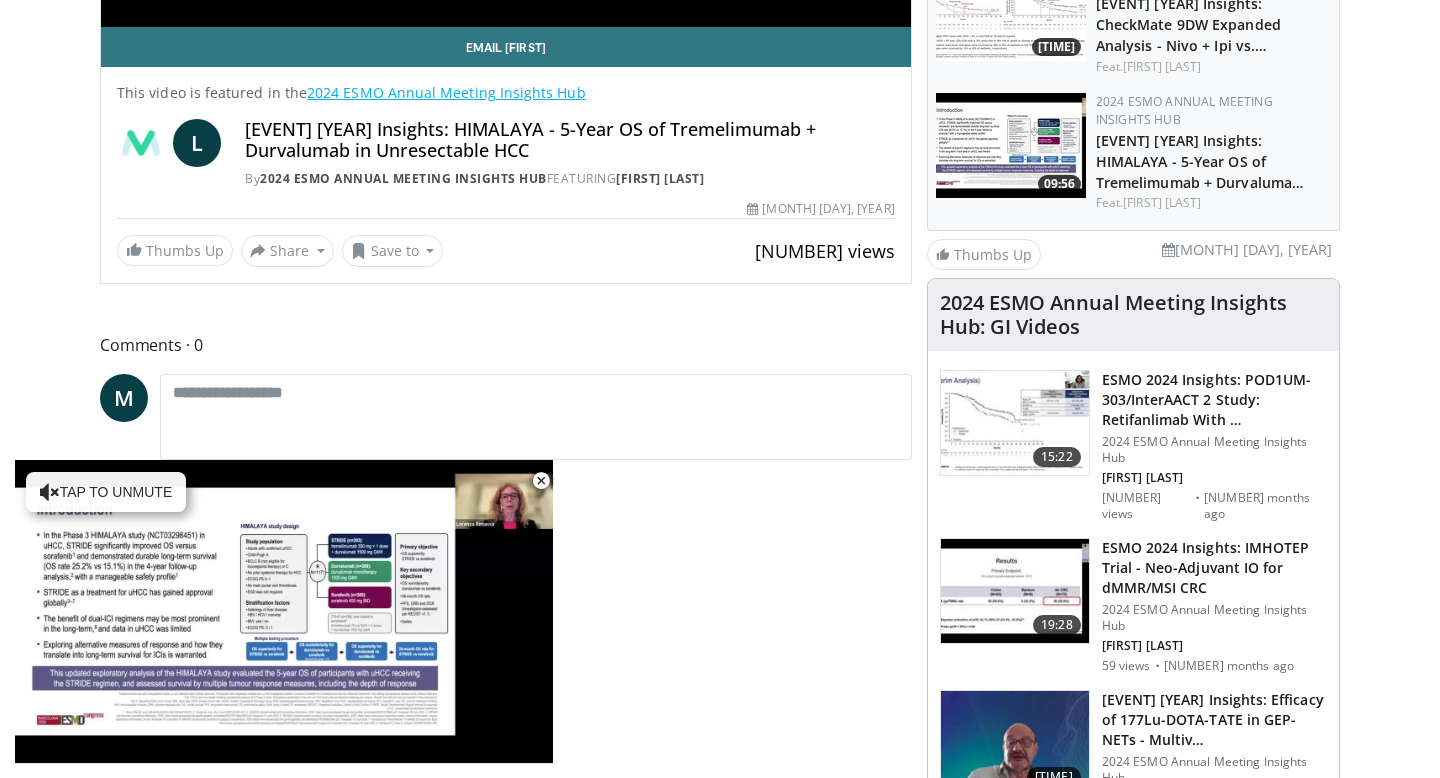 scroll, scrollTop: 566, scrollLeft: 0, axis: vertical 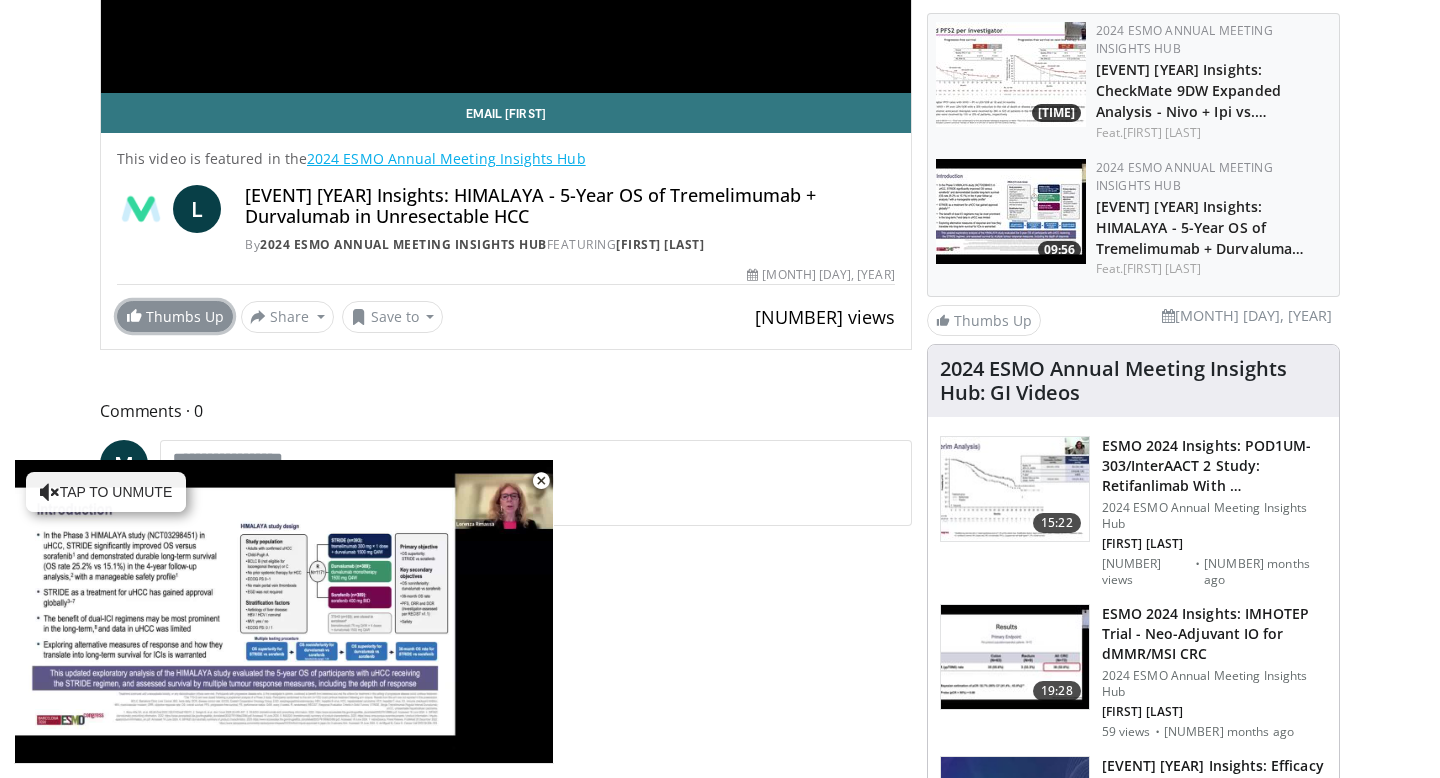 click on "Thumbs Up" at bounding box center (175, 316) 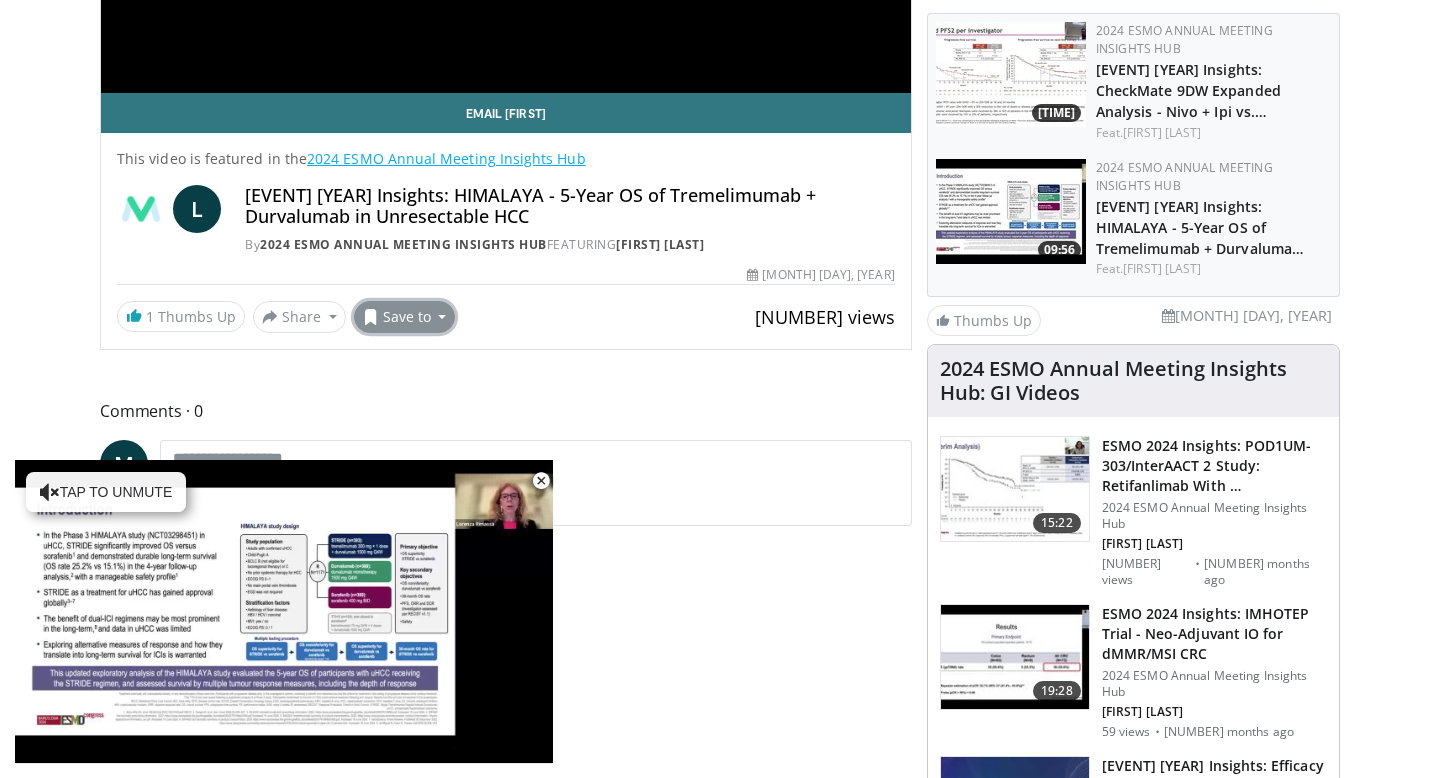 click at bounding box center [371, 317] 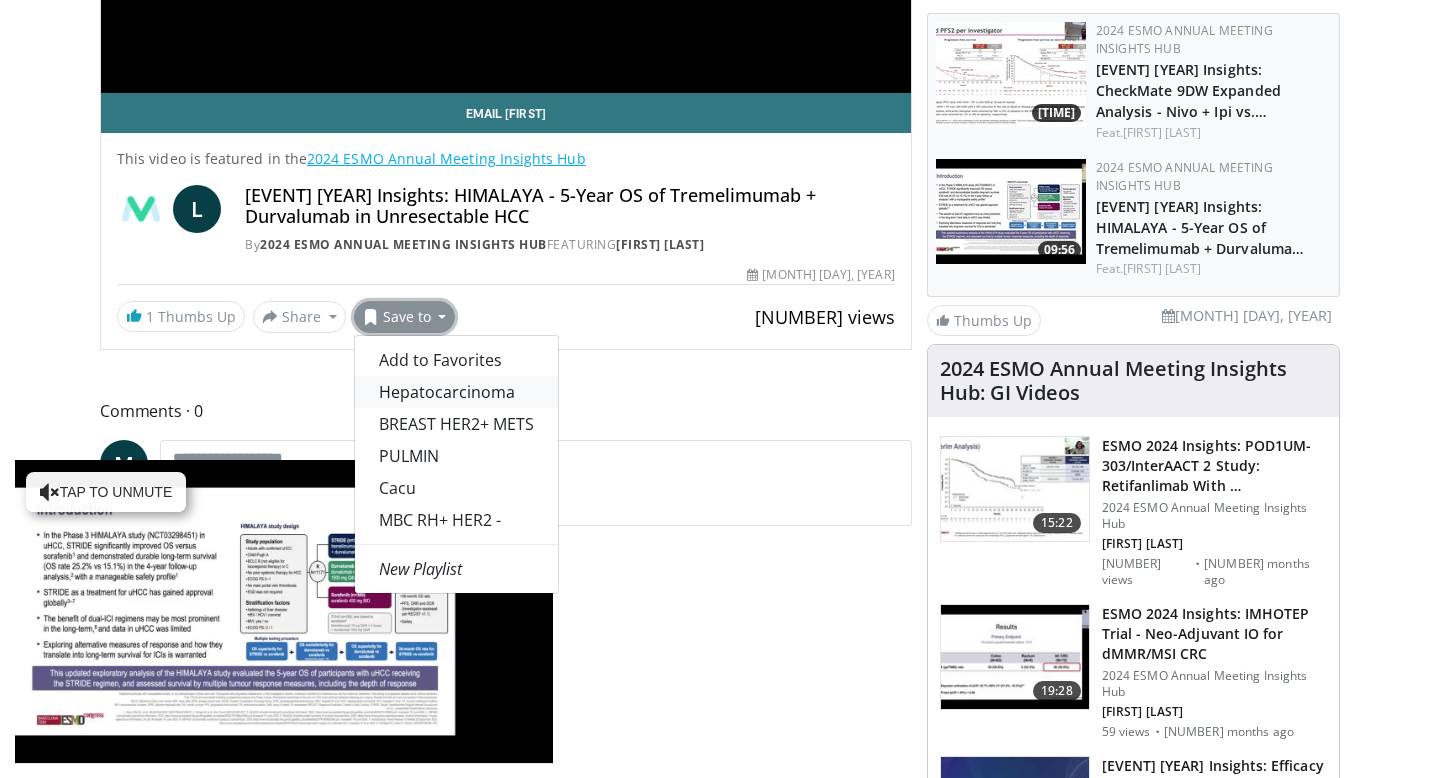 click on "Hepatocarcinoma" at bounding box center [456, 392] 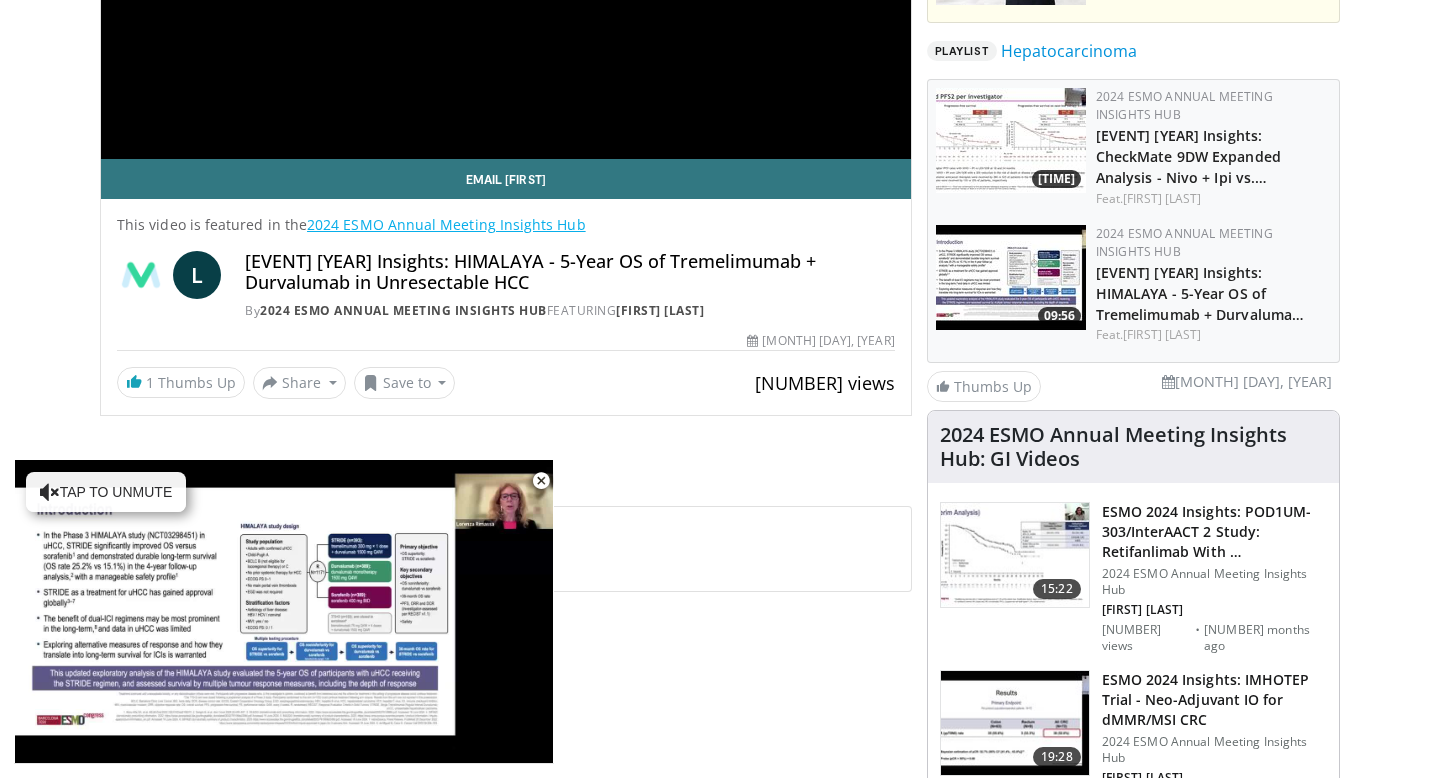 scroll, scrollTop: 632, scrollLeft: 0, axis: vertical 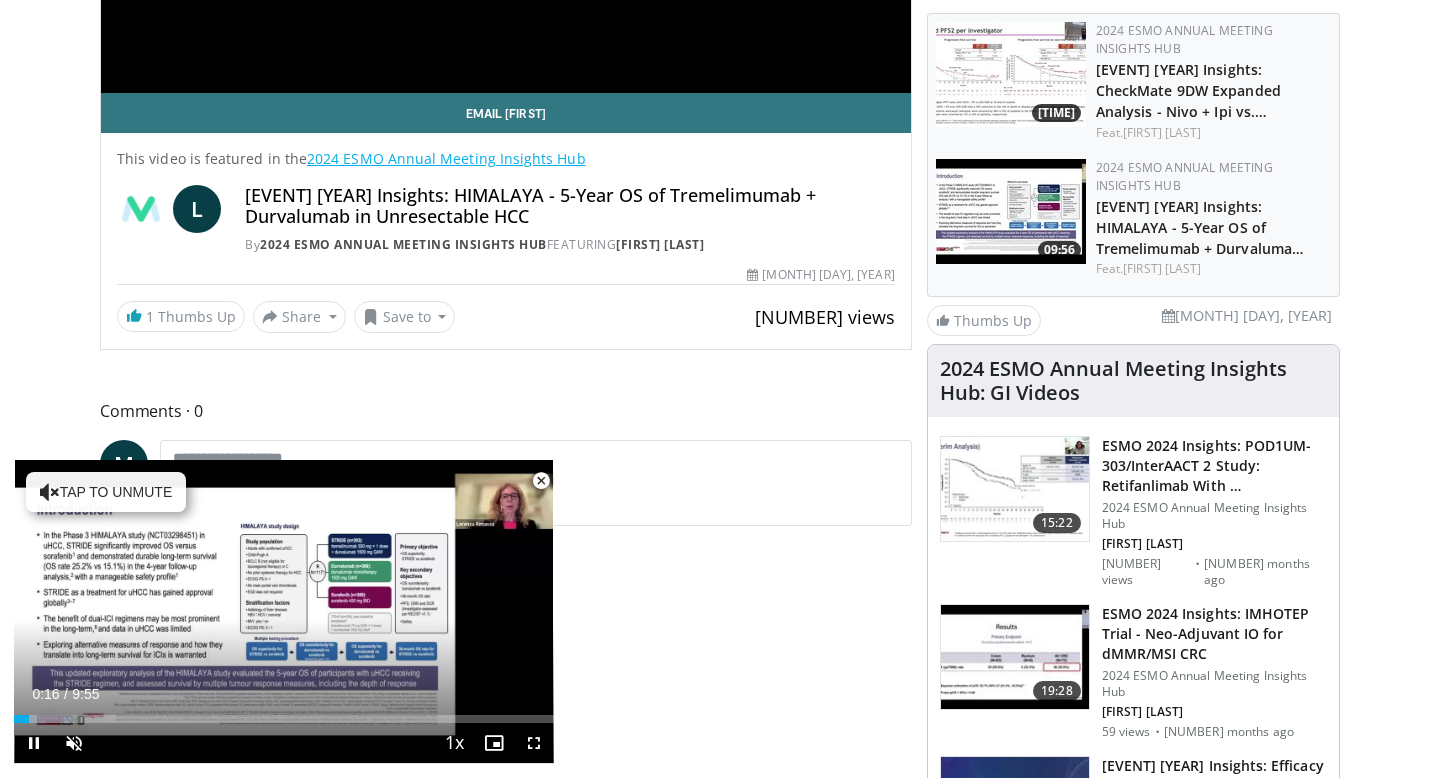 click at bounding box center [541, 481] 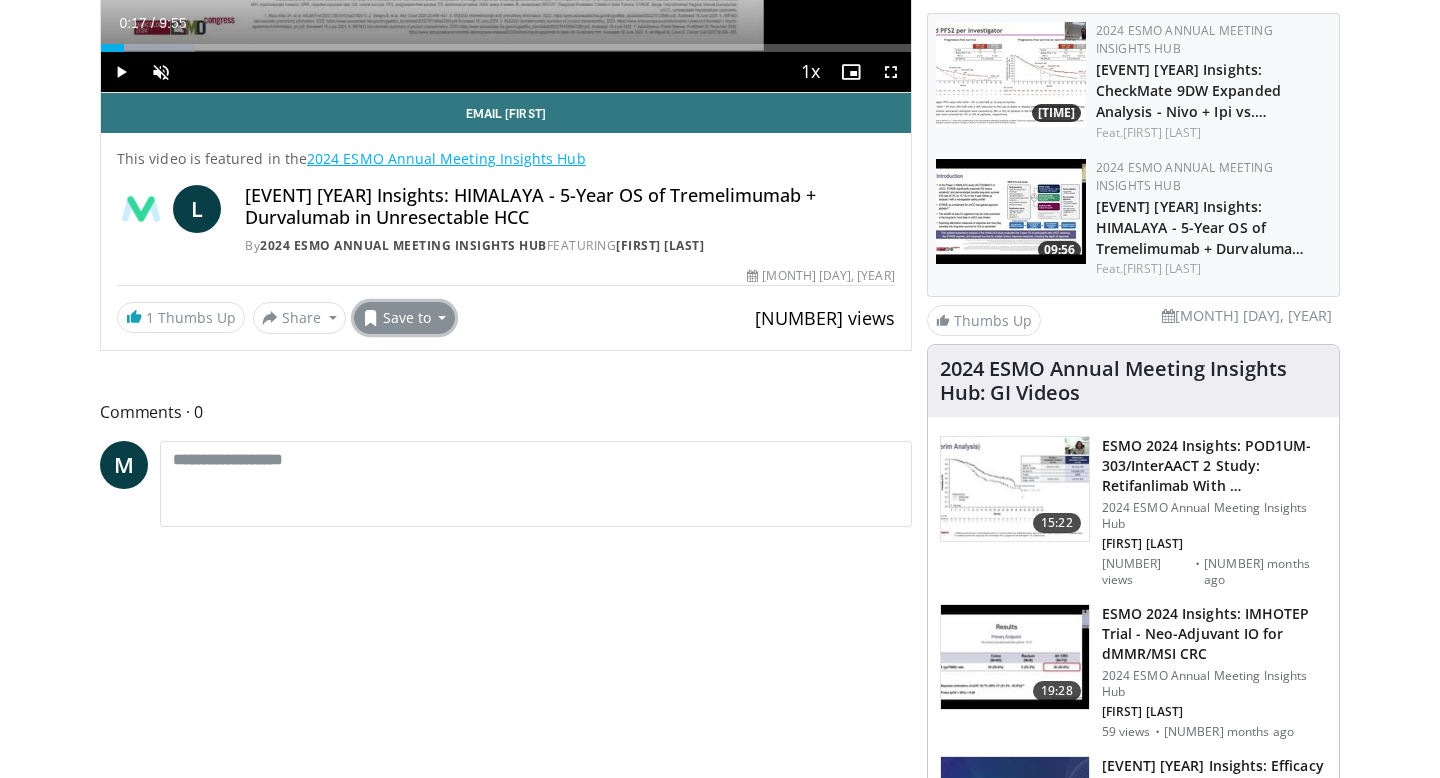 click on "Save to" at bounding box center [405, 318] 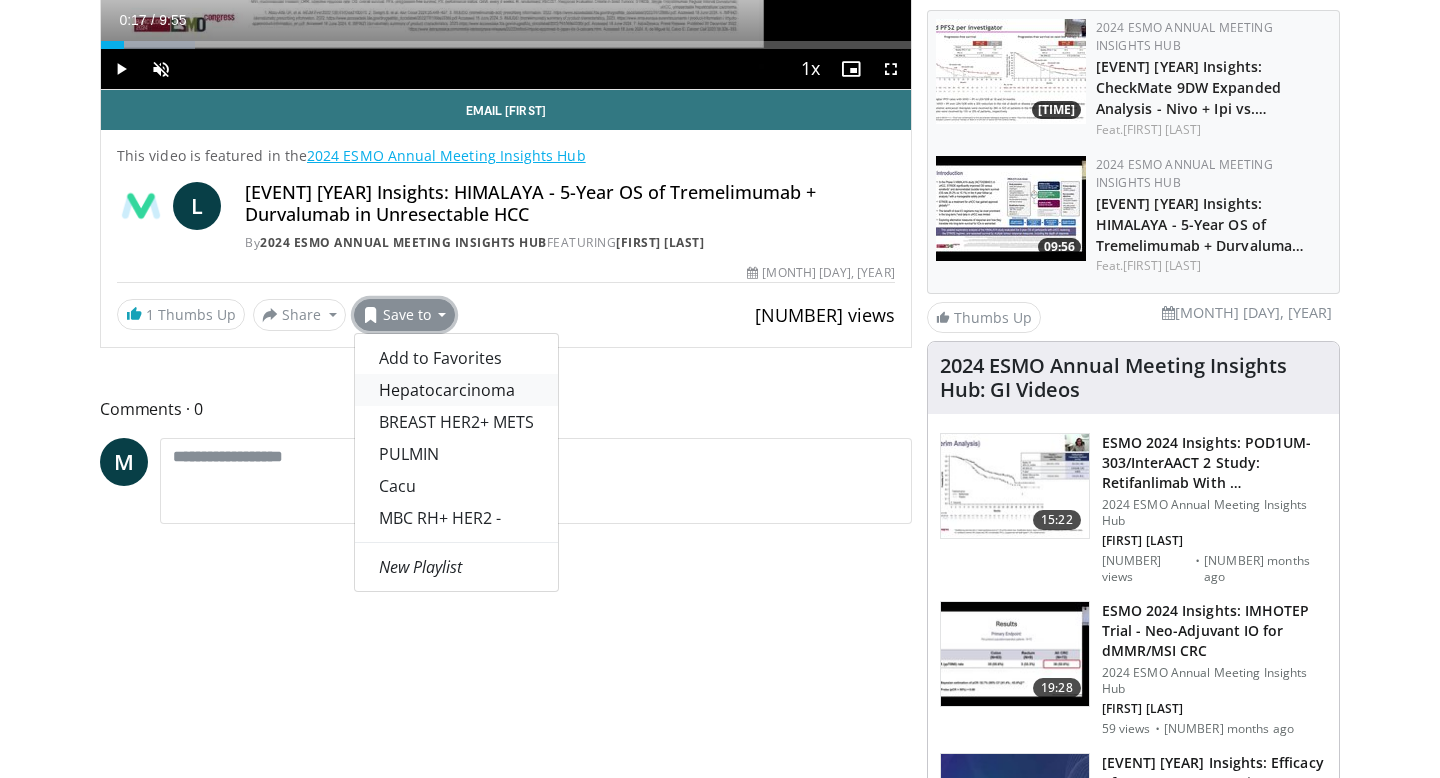 scroll, scrollTop: 566, scrollLeft: 0, axis: vertical 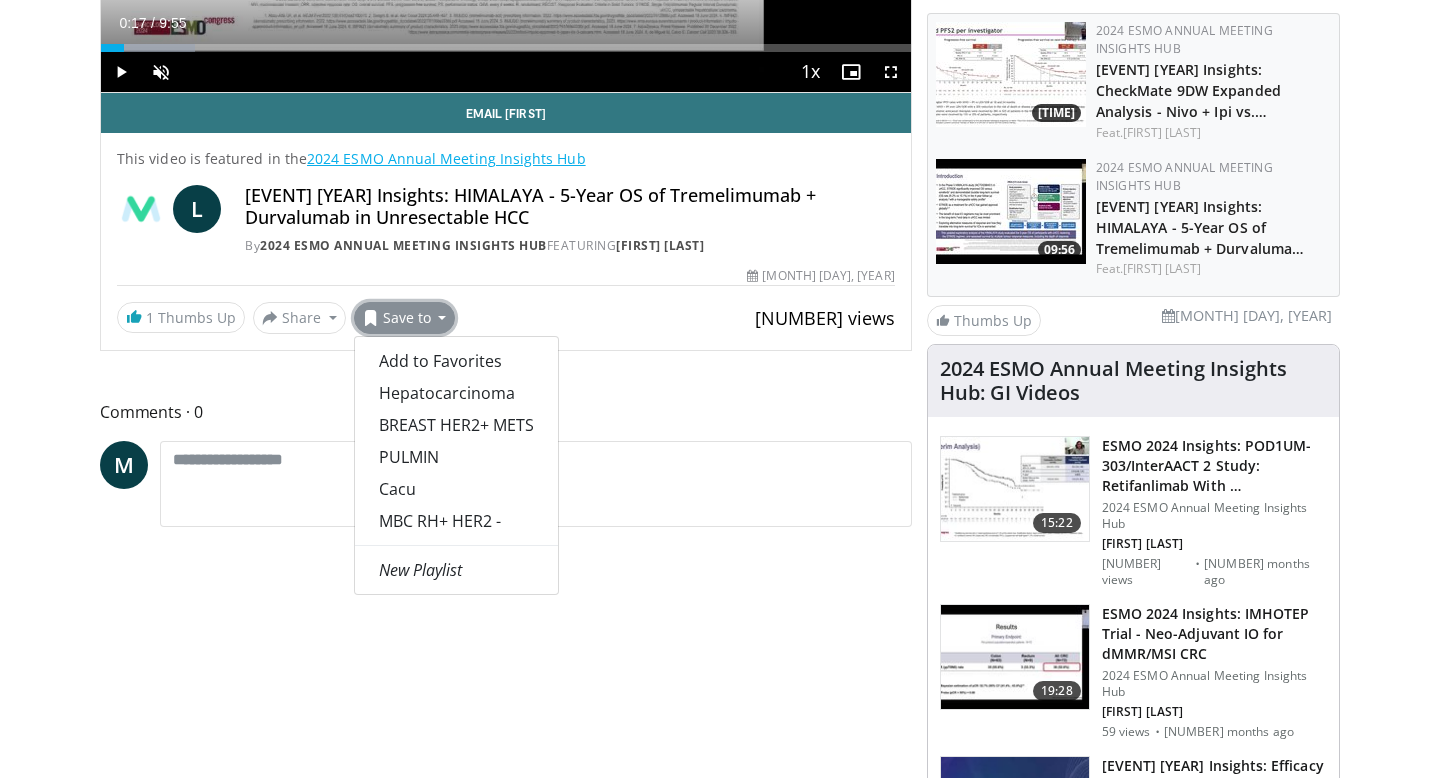 click on "Email
Lorenza
This video is featured in the  2024 ESMO Annual Meeting Insights Hub
L
ESMO 2024 Insights: HIMALAYA - 5-Year OS of Tremelimumab + Durvalumab in Unresectable HCC
By
2024 ESMO Annual Meeting Insights Hub
FEATURING
Lorenza Rimassa
By
2024 ESMO Annual Meeting Insights Hub
FEATURING
Lorenza Rimassa
209 views
September 20, 2024" at bounding box center [506, 213] 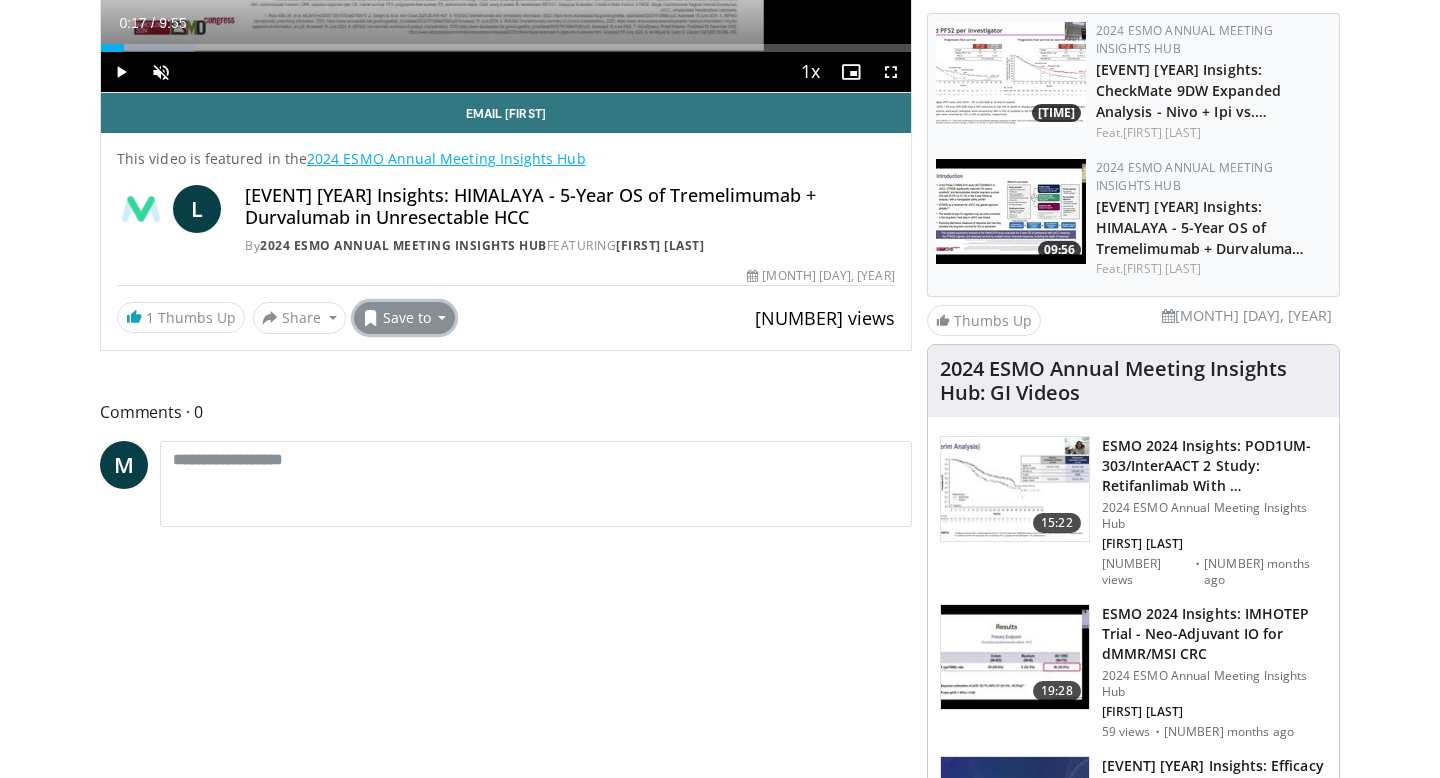 click on "Save to" at bounding box center [405, 318] 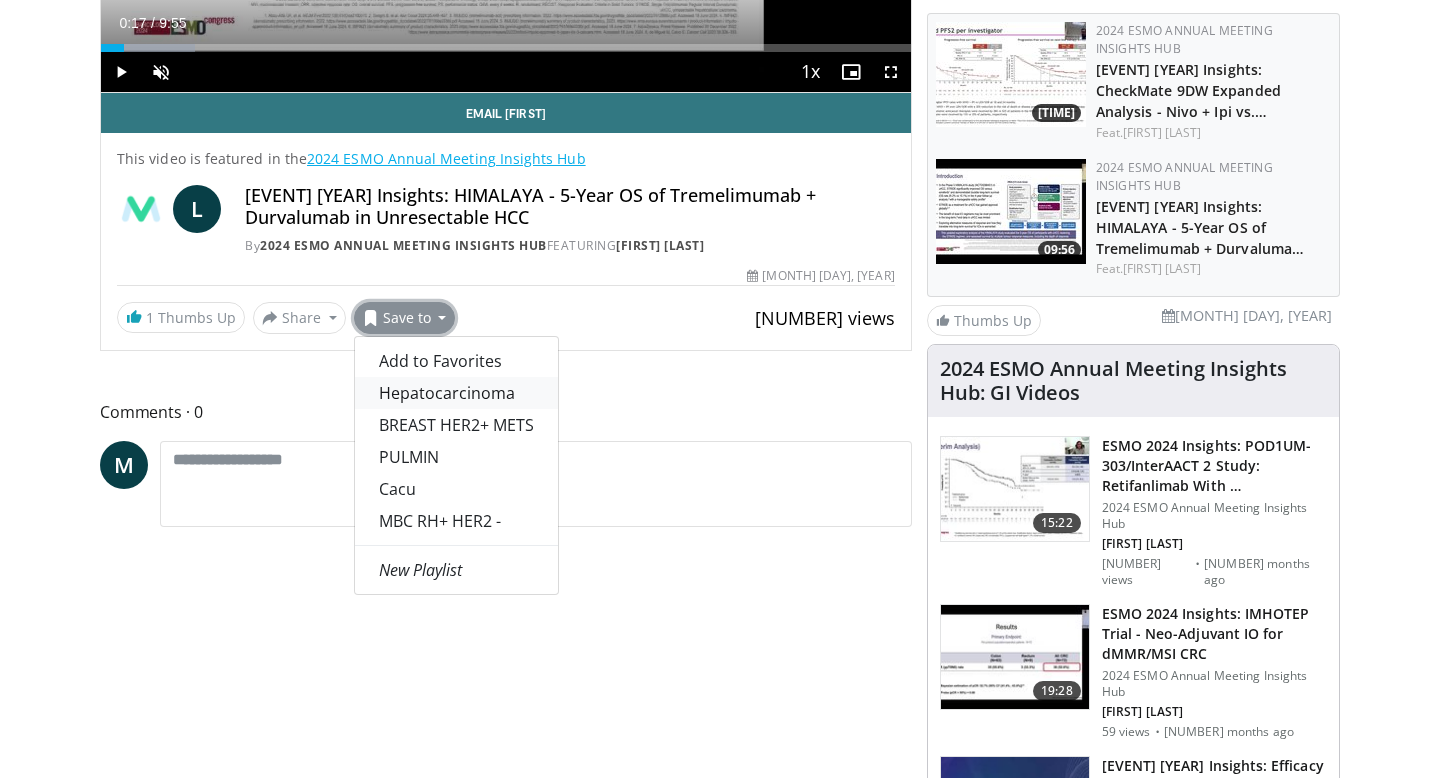 click on "Hepatocarcinoma" at bounding box center [456, 393] 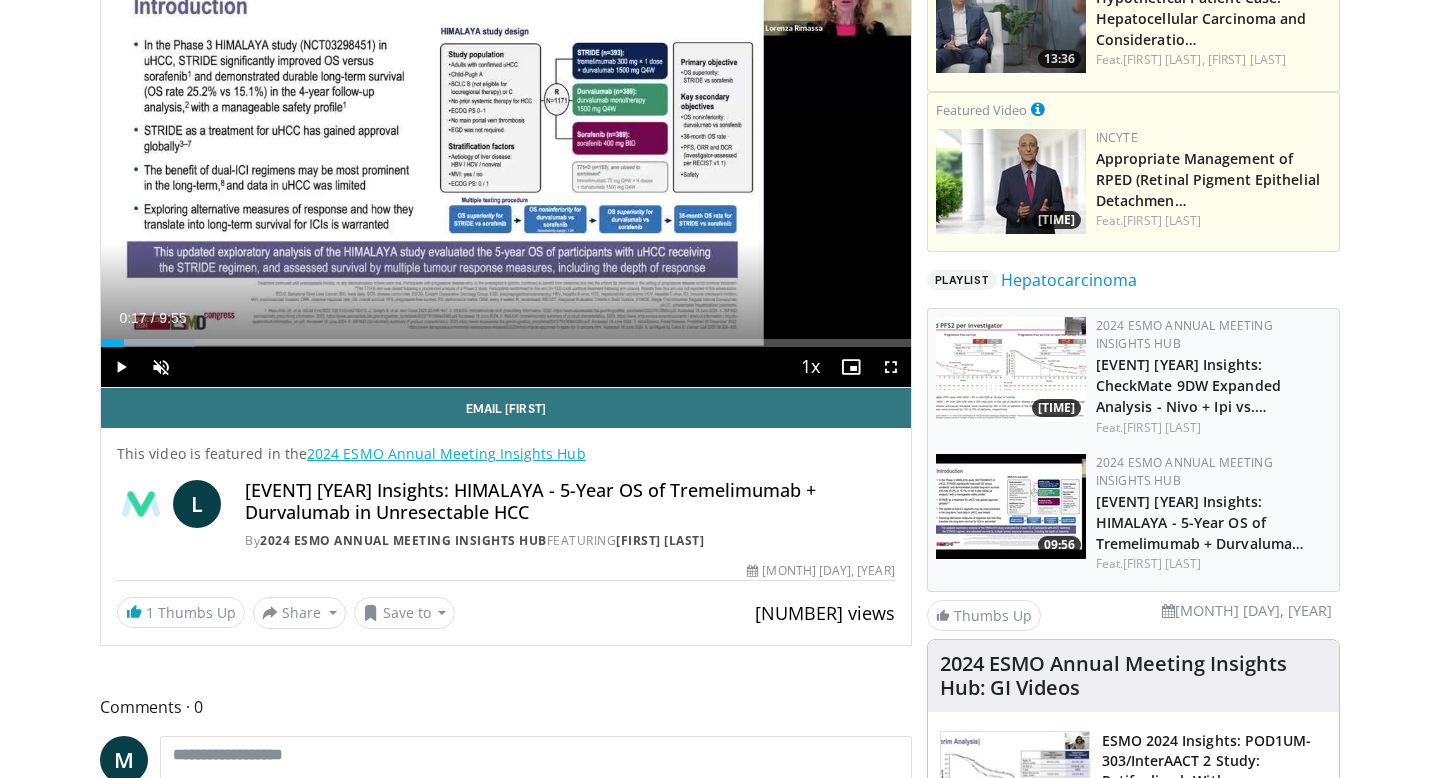 scroll, scrollTop: 0, scrollLeft: 0, axis: both 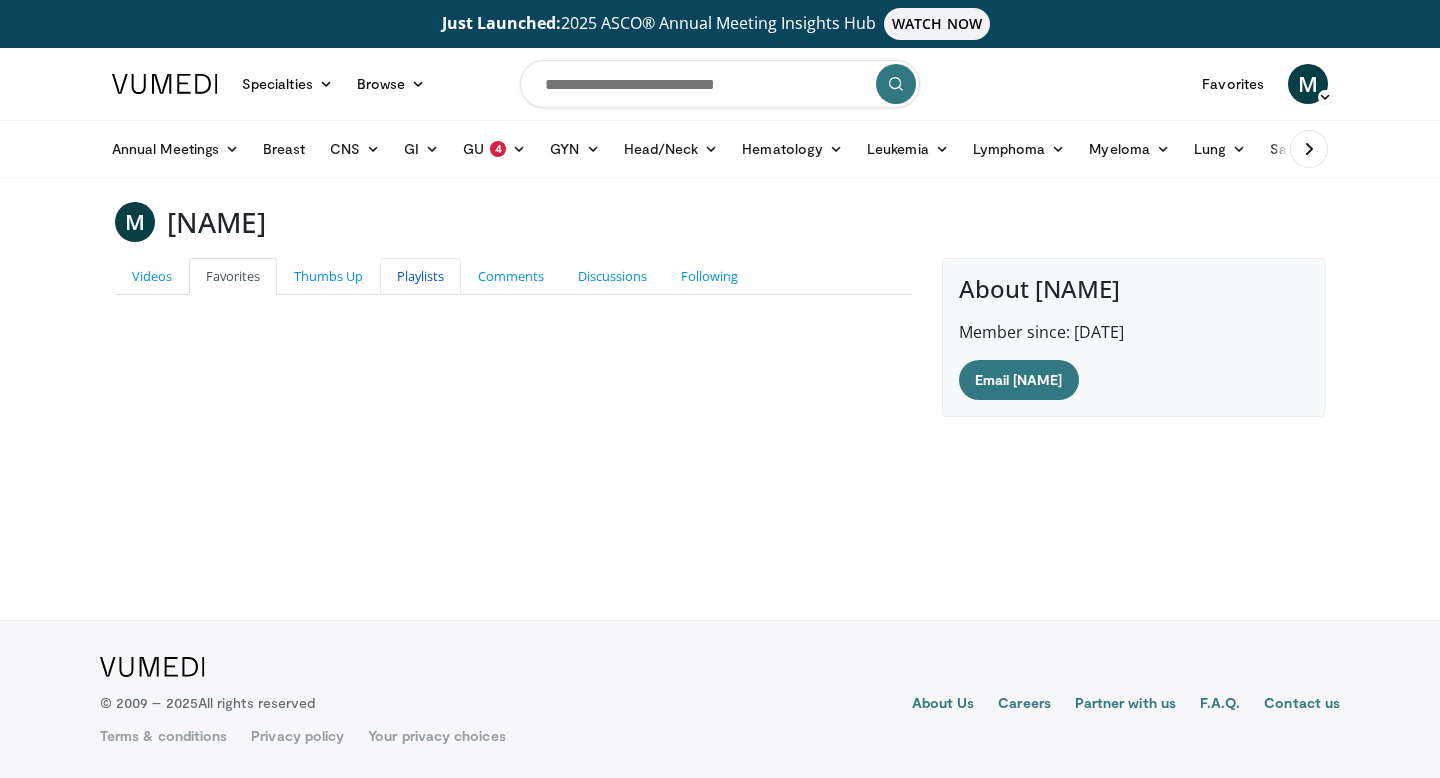 click on "Playlists" at bounding box center [420, 276] 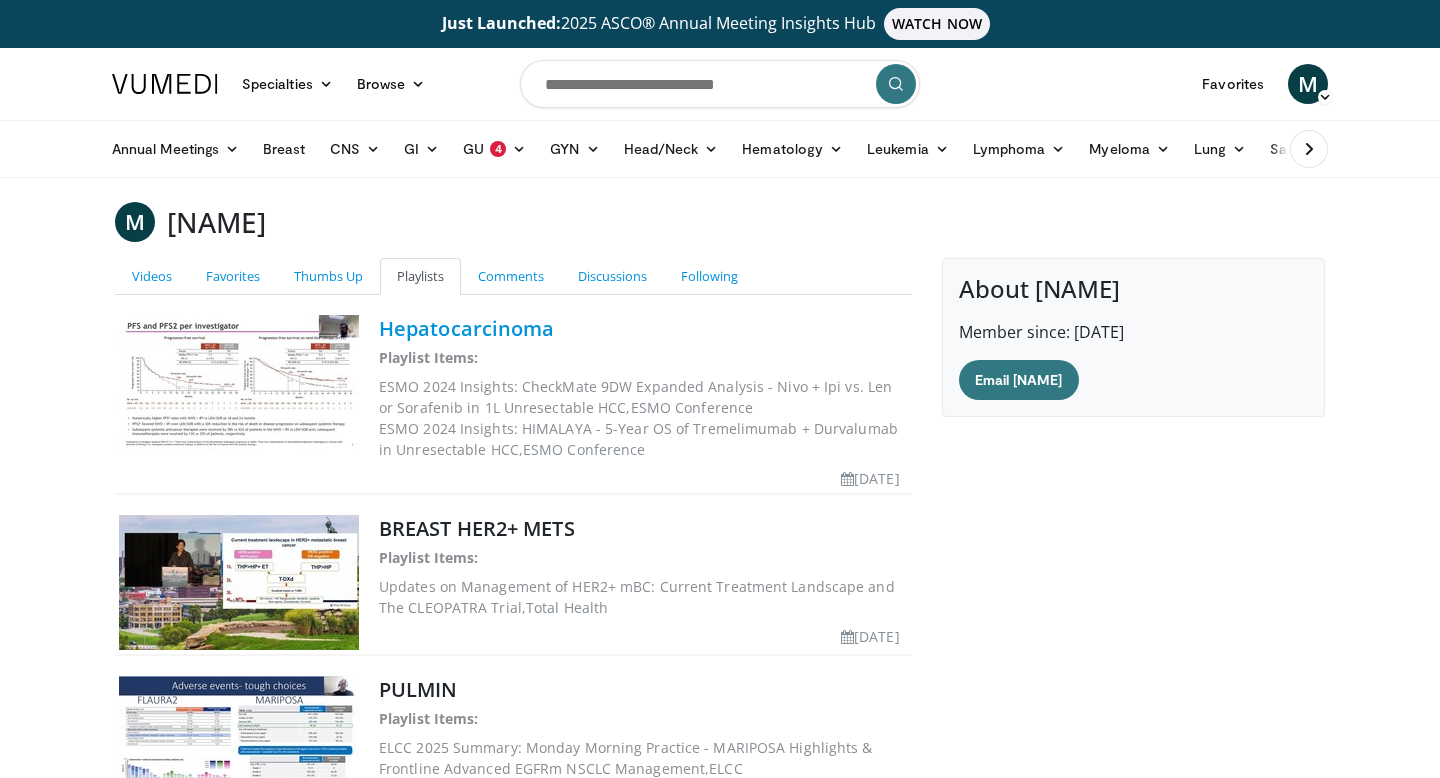 click on "Hepatocarcinoma" at bounding box center (467, 328) 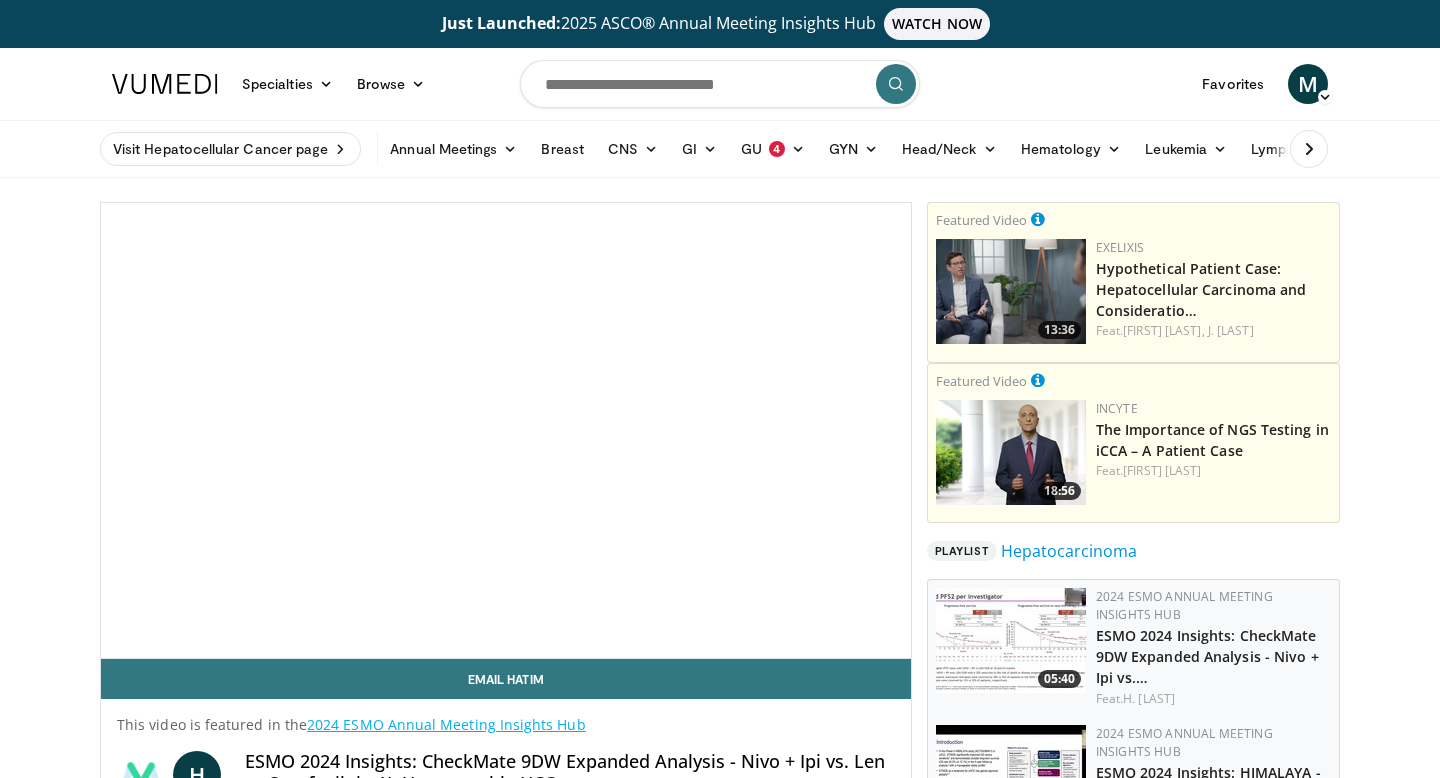 scroll, scrollTop: 0, scrollLeft: 0, axis: both 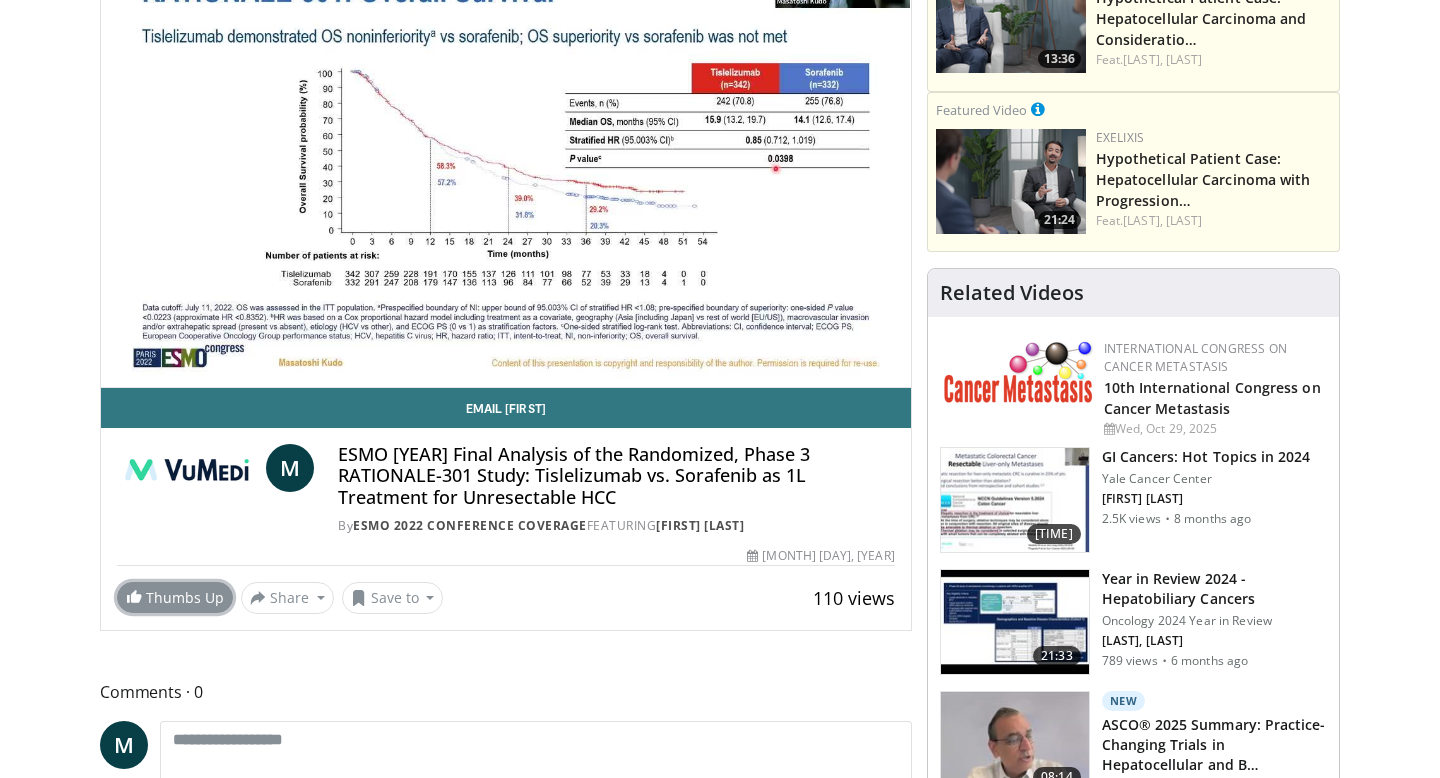click on "Thumbs Up" at bounding box center (175, 597) 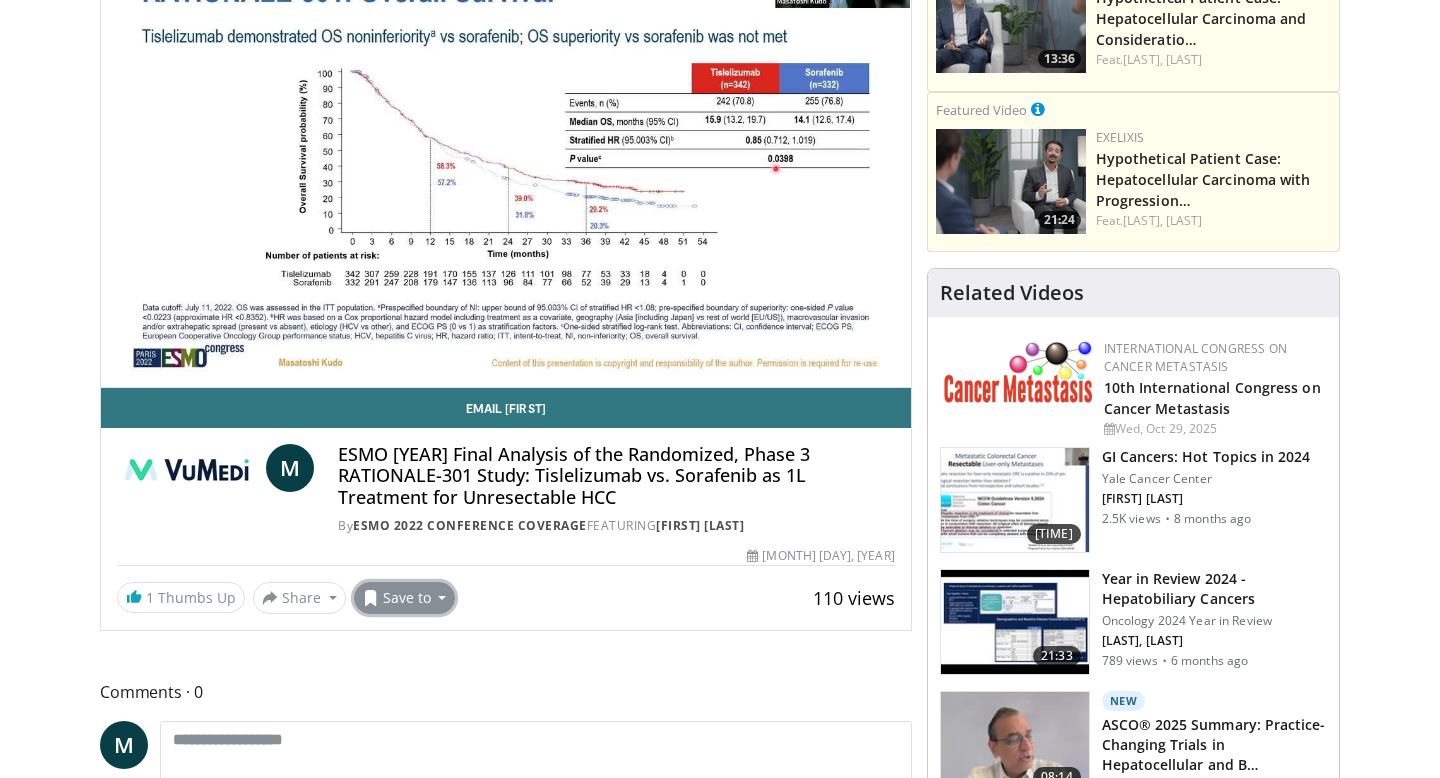 click on "Save to" at bounding box center (405, 598) 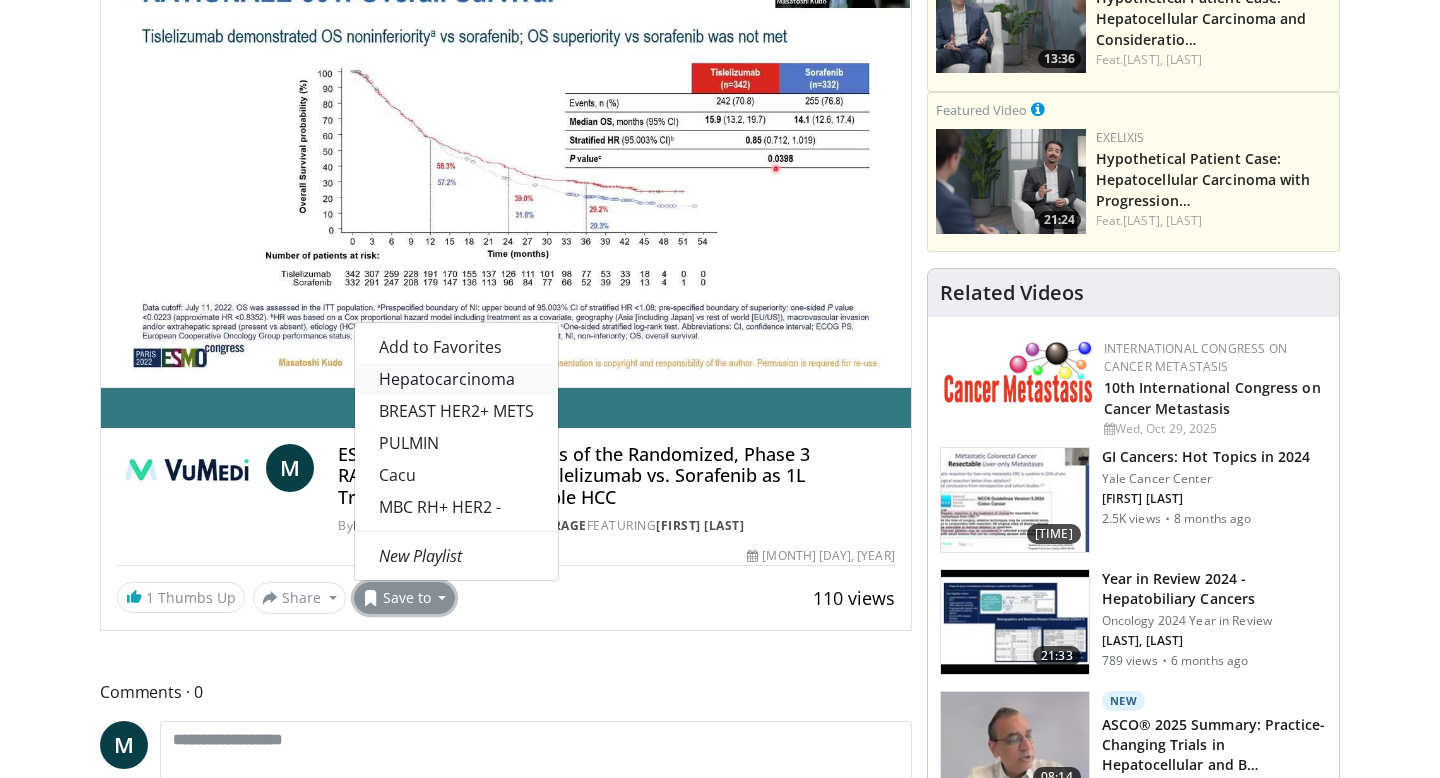 click on "Hepatocarcinoma" at bounding box center [456, 379] 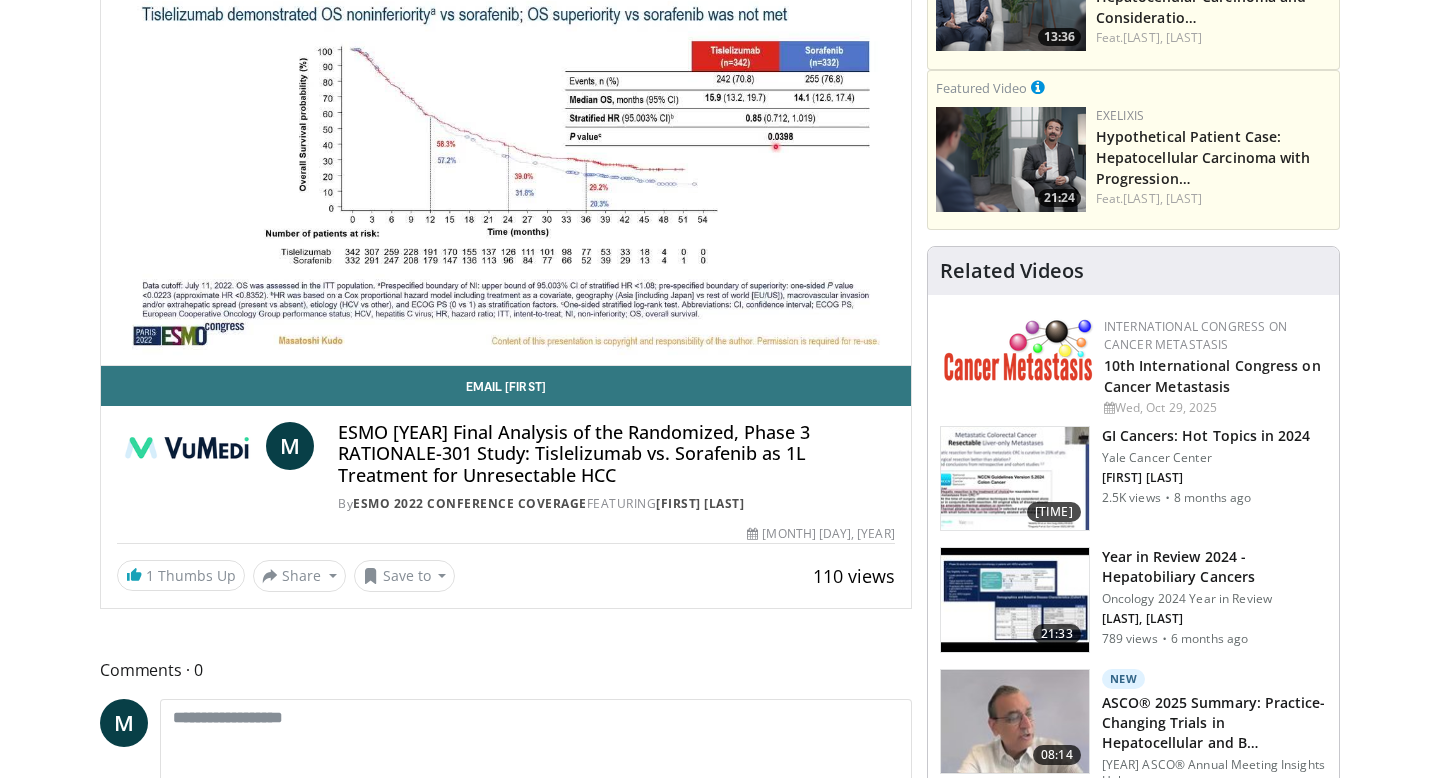 scroll, scrollTop: 271, scrollLeft: 0, axis: vertical 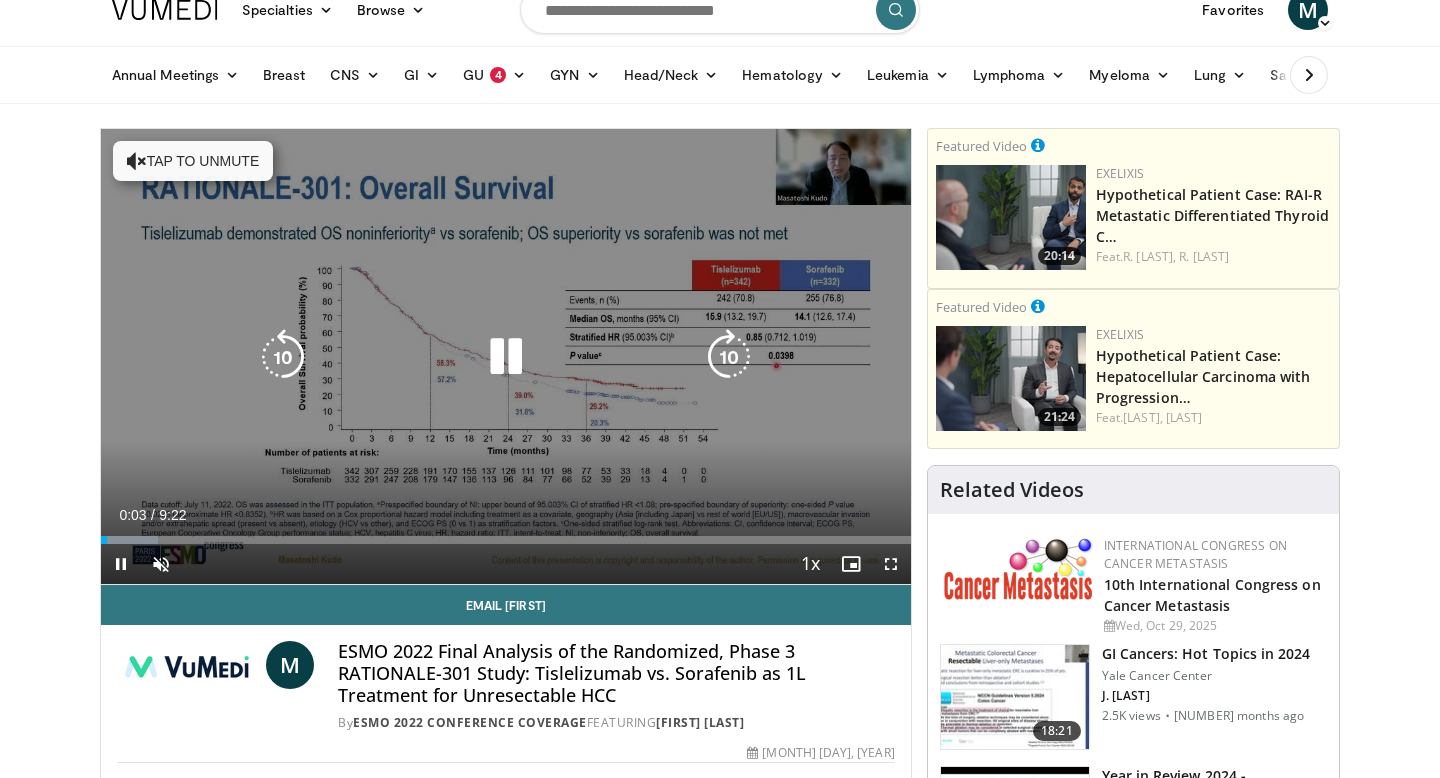 click on "Tap to unmute" at bounding box center (193, 161) 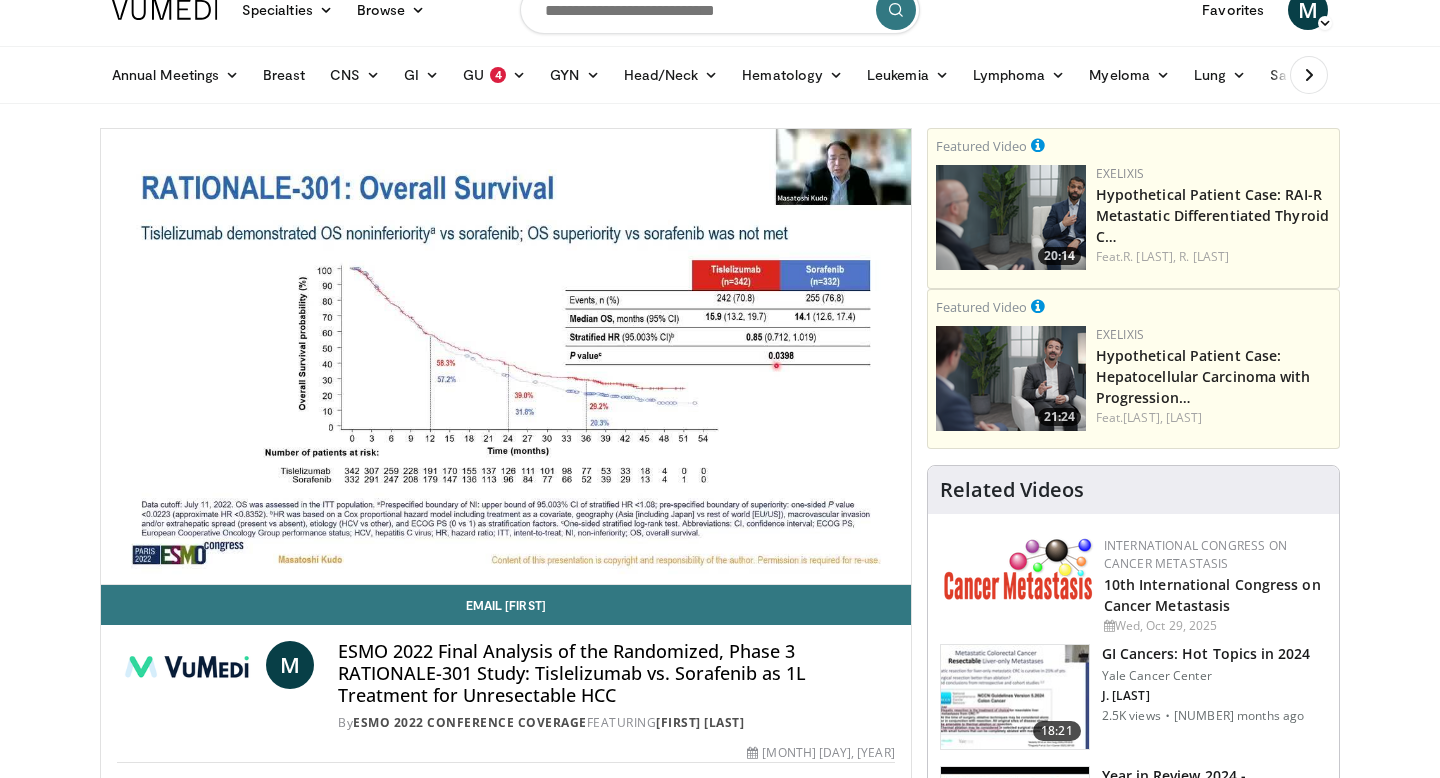 click on "**********" at bounding box center [506, 357] 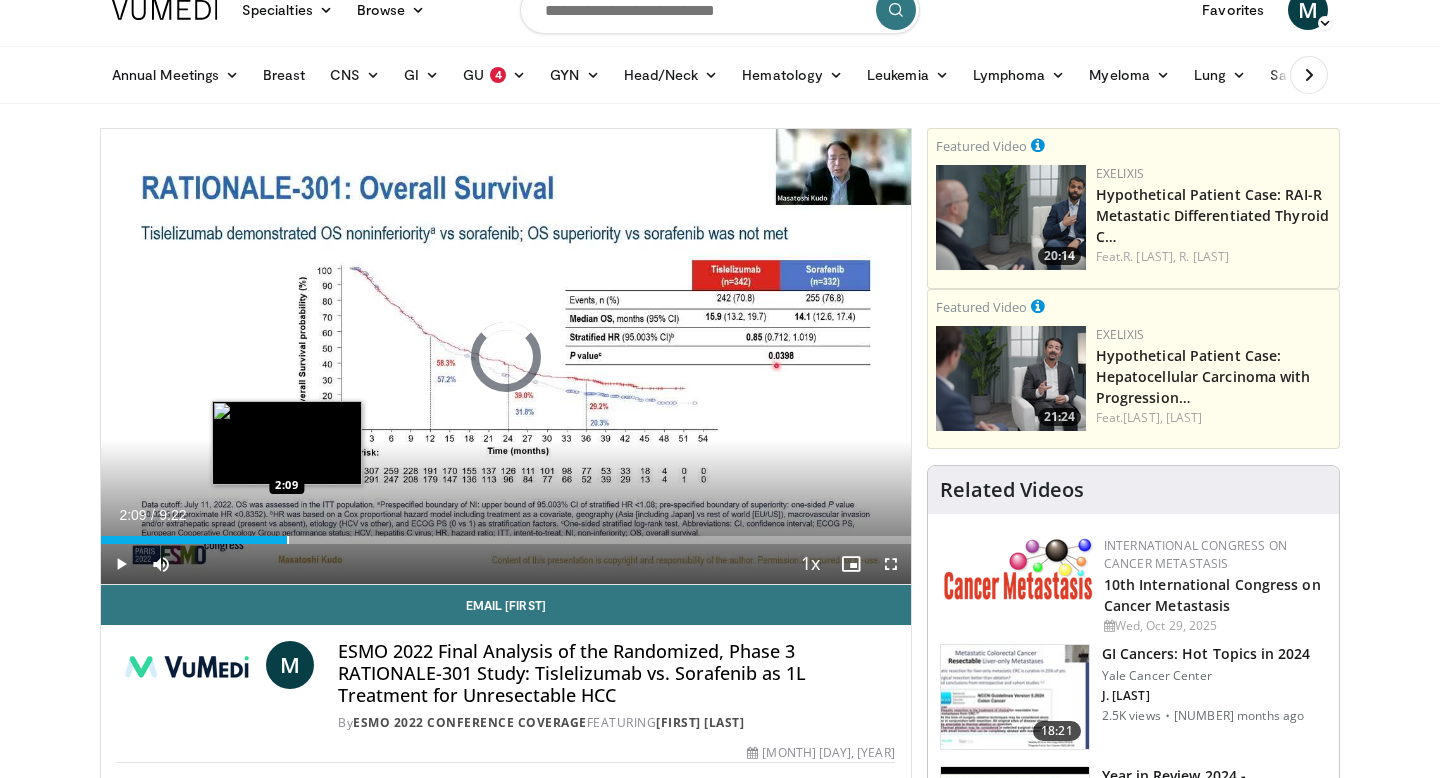 click at bounding box center [288, 540] 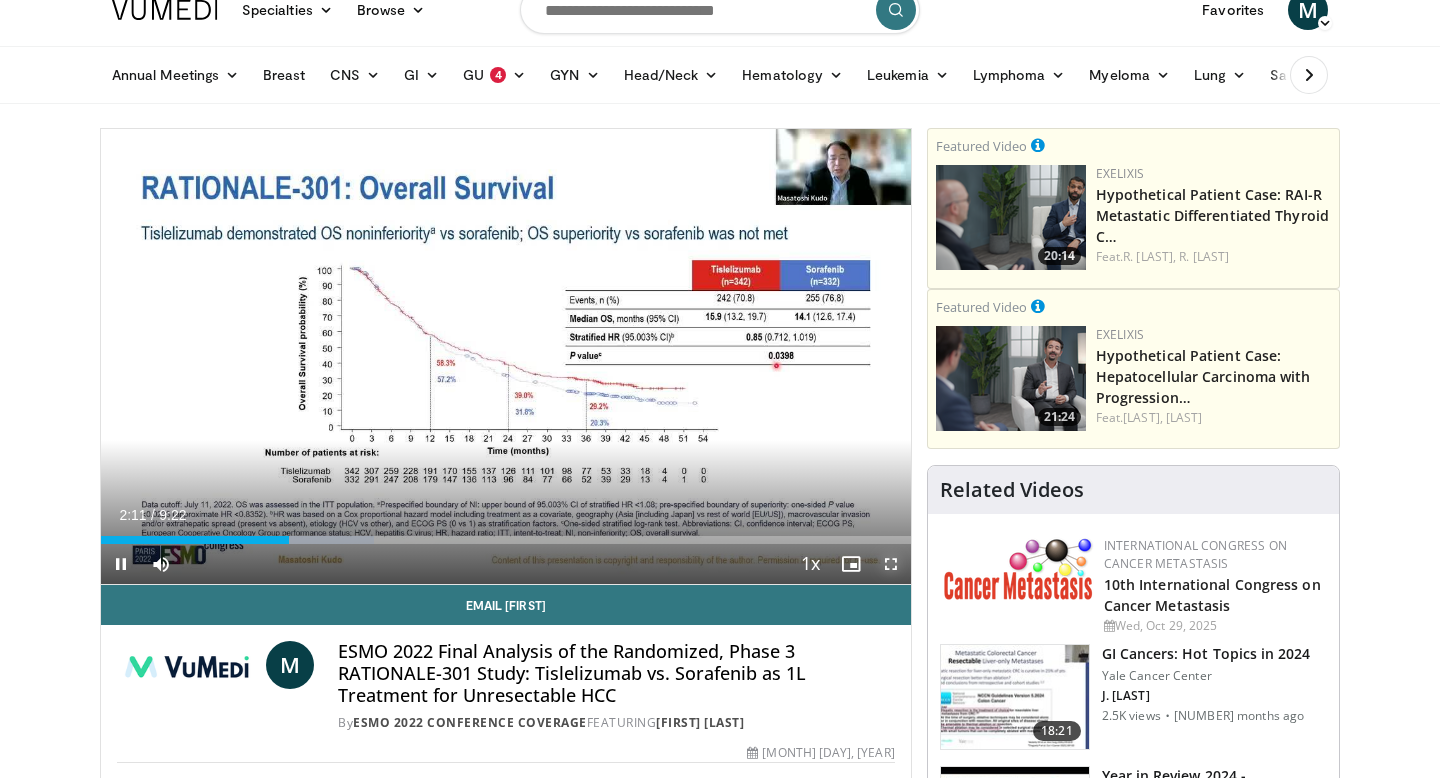 click at bounding box center (891, 564) 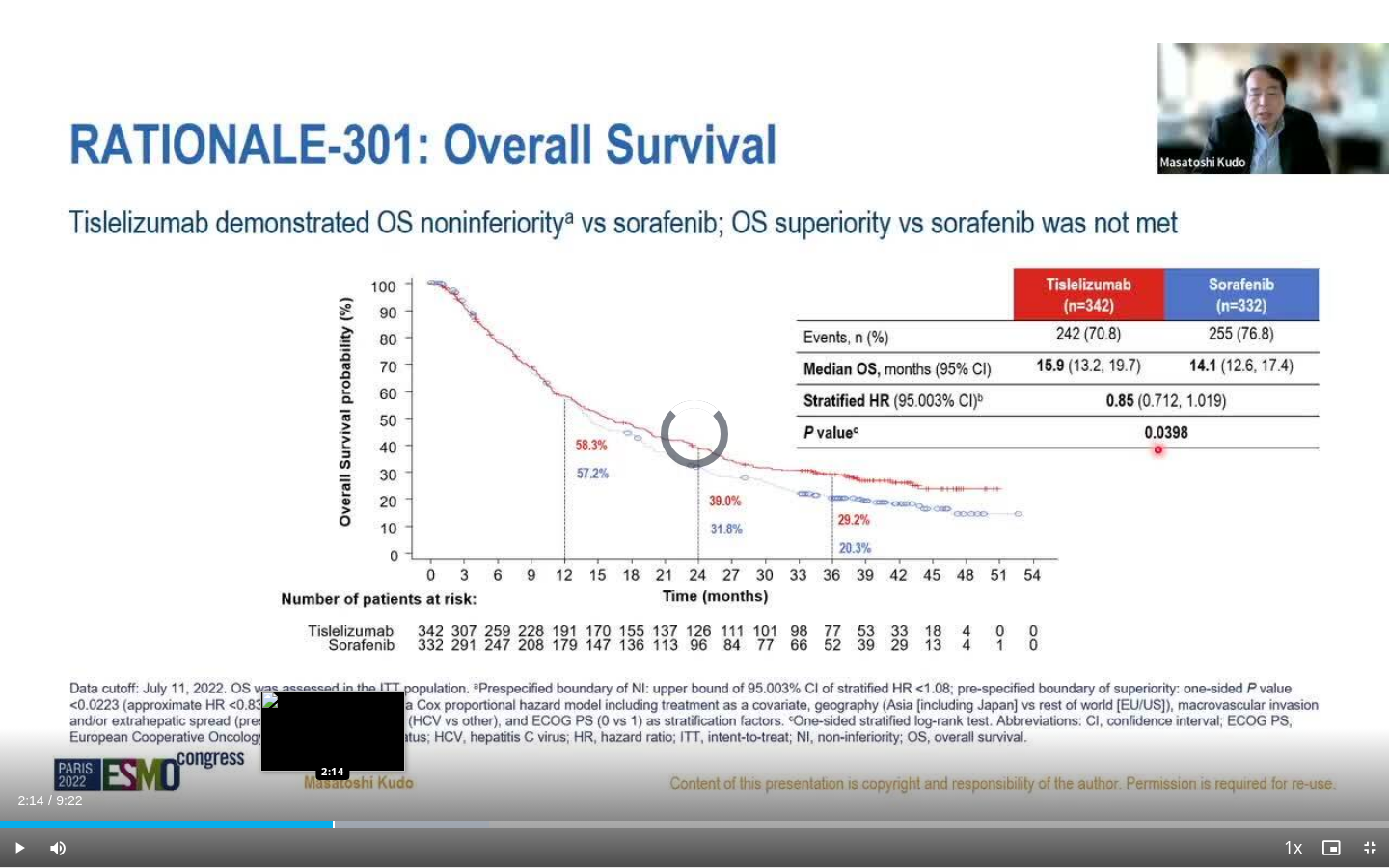 click at bounding box center [334, 825] 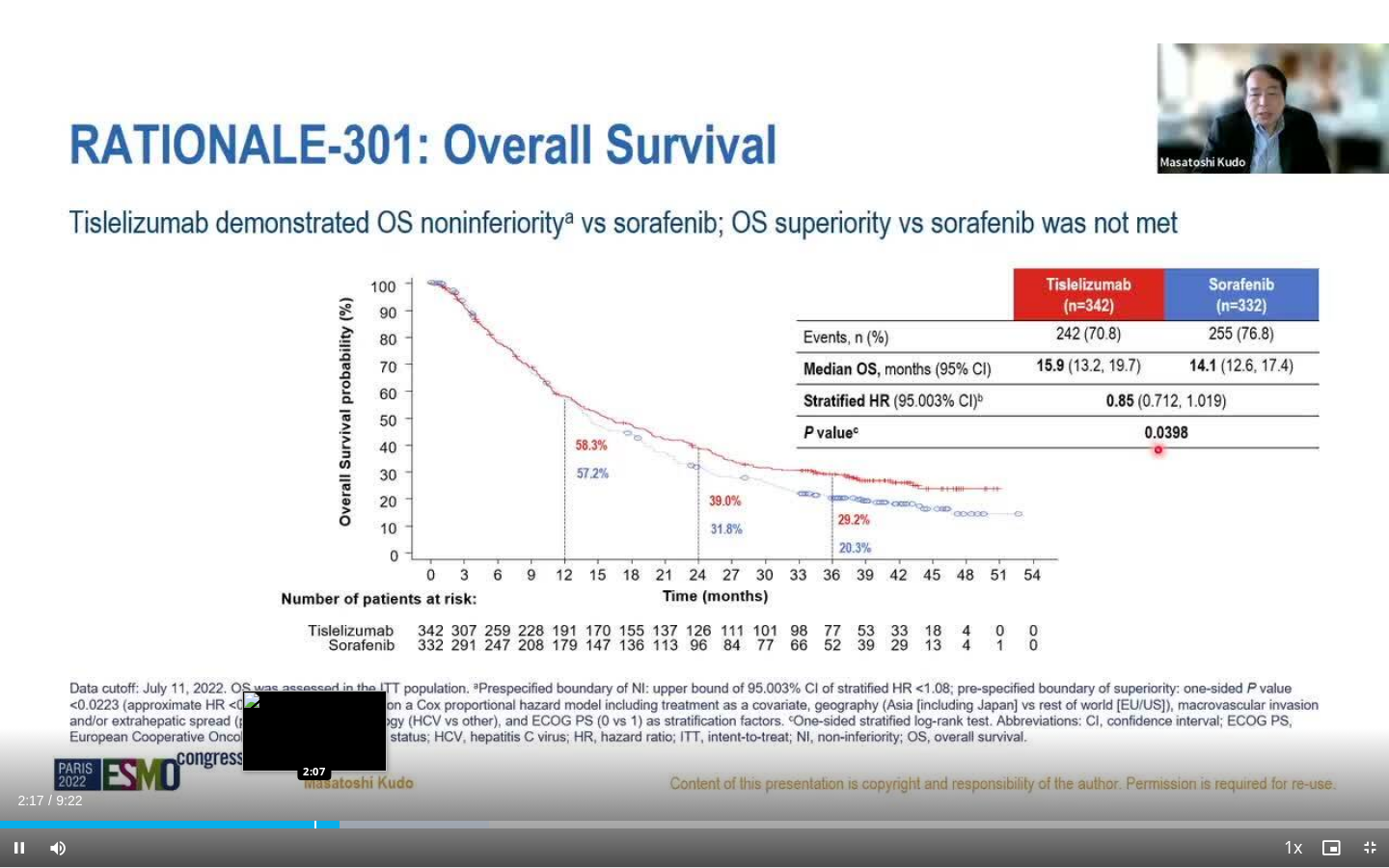 click at bounding box center [315, 825] 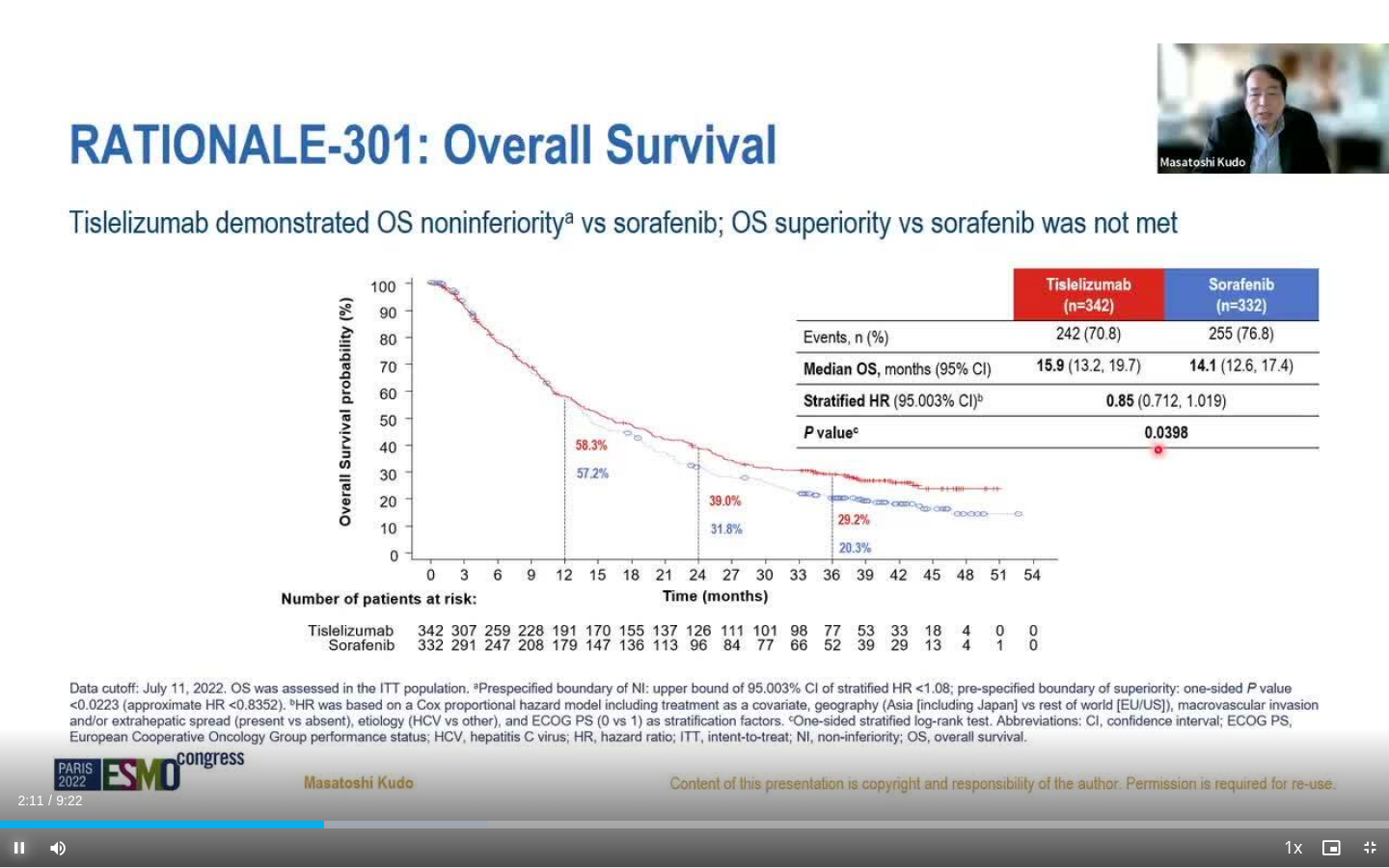 click at bounding box center [19, 848] 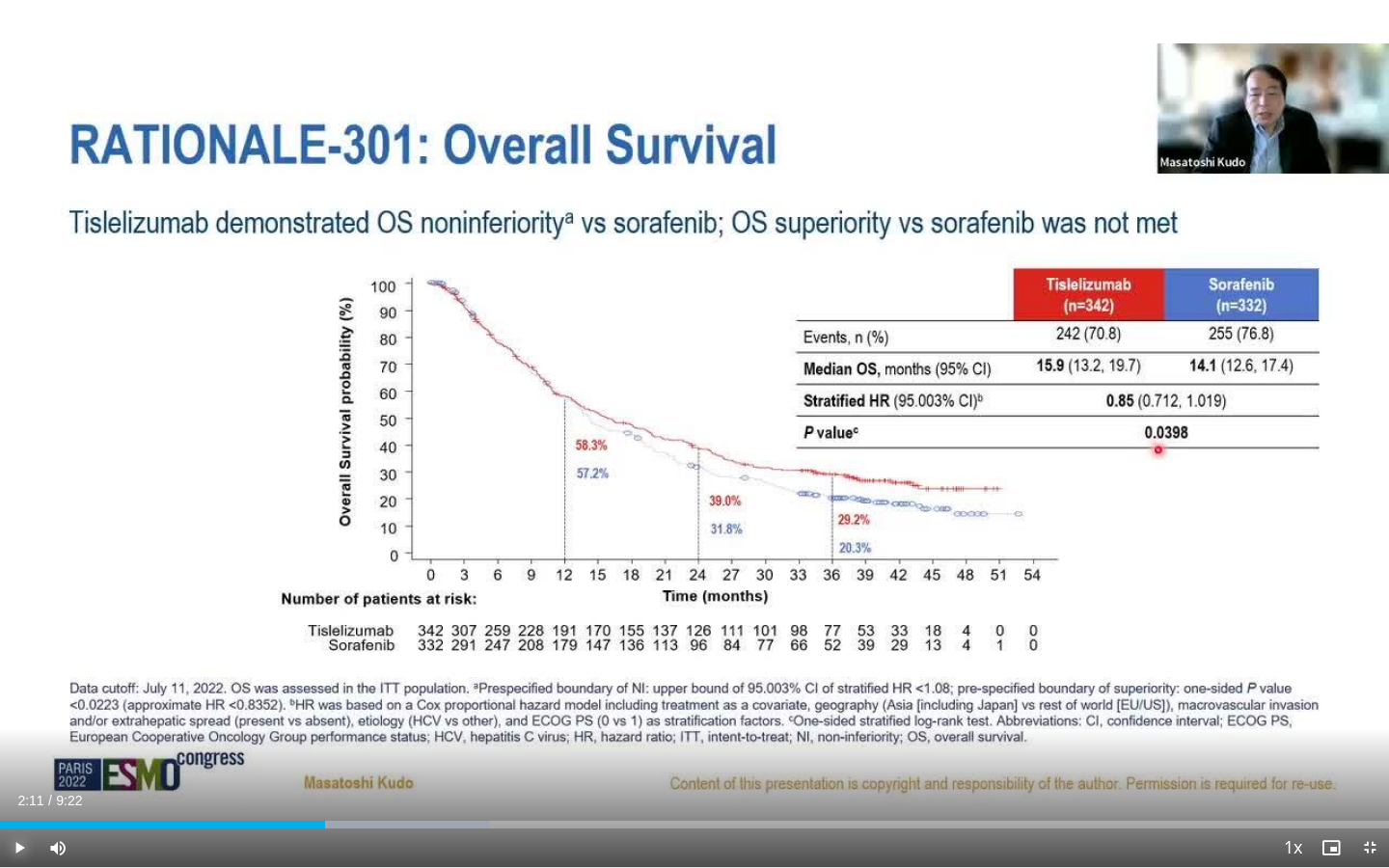 type 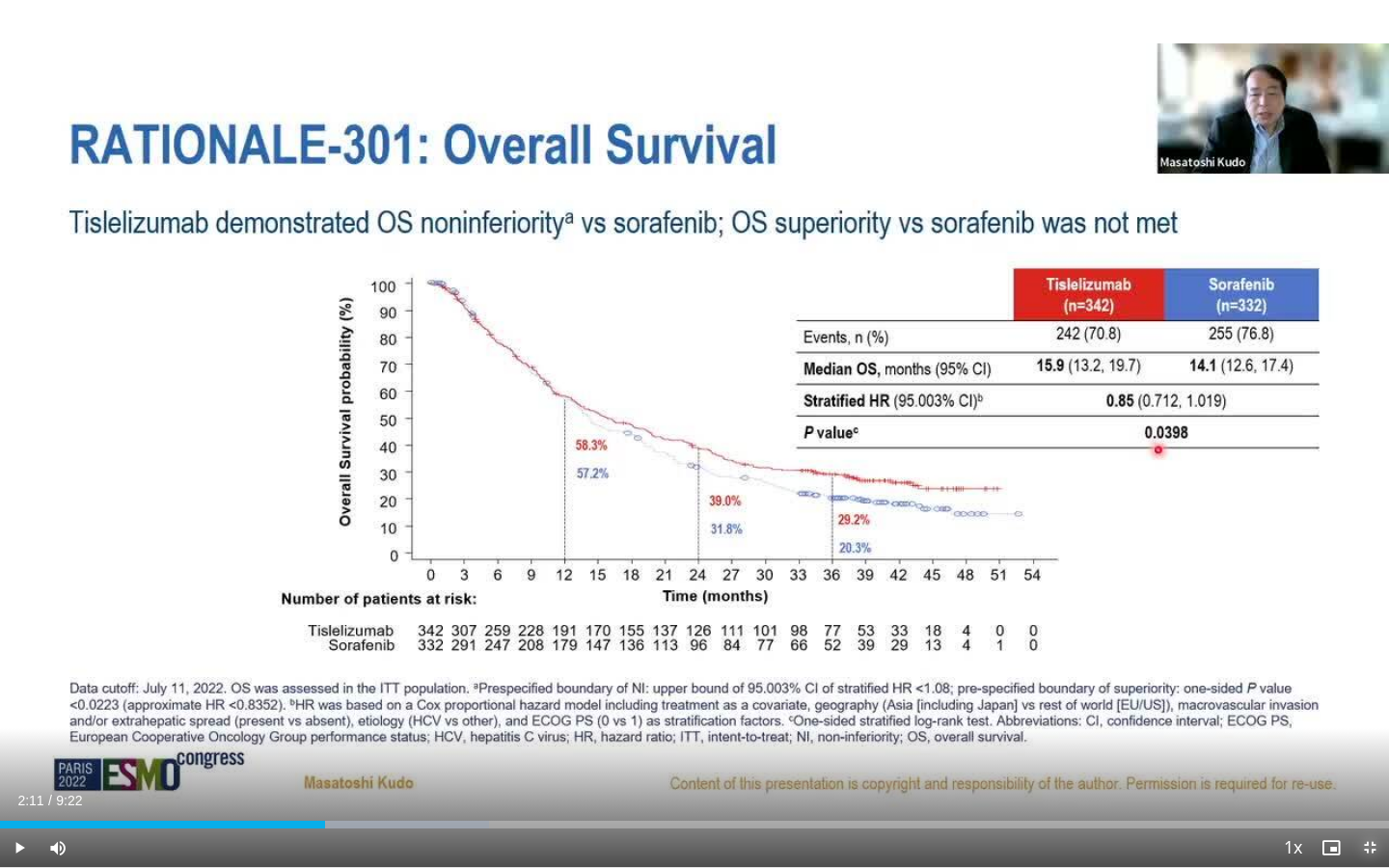 click at bounding box center [1370, 848] 